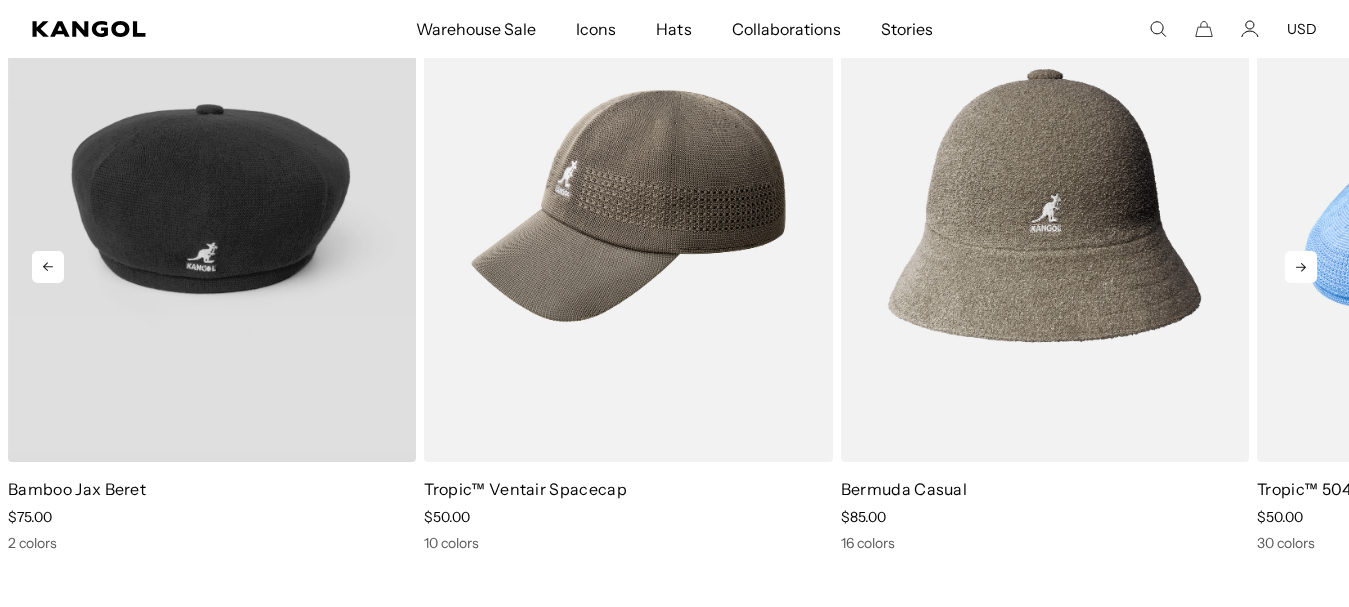scroll, scrollTop: 903, scrollLeft: 0, axis: vertical 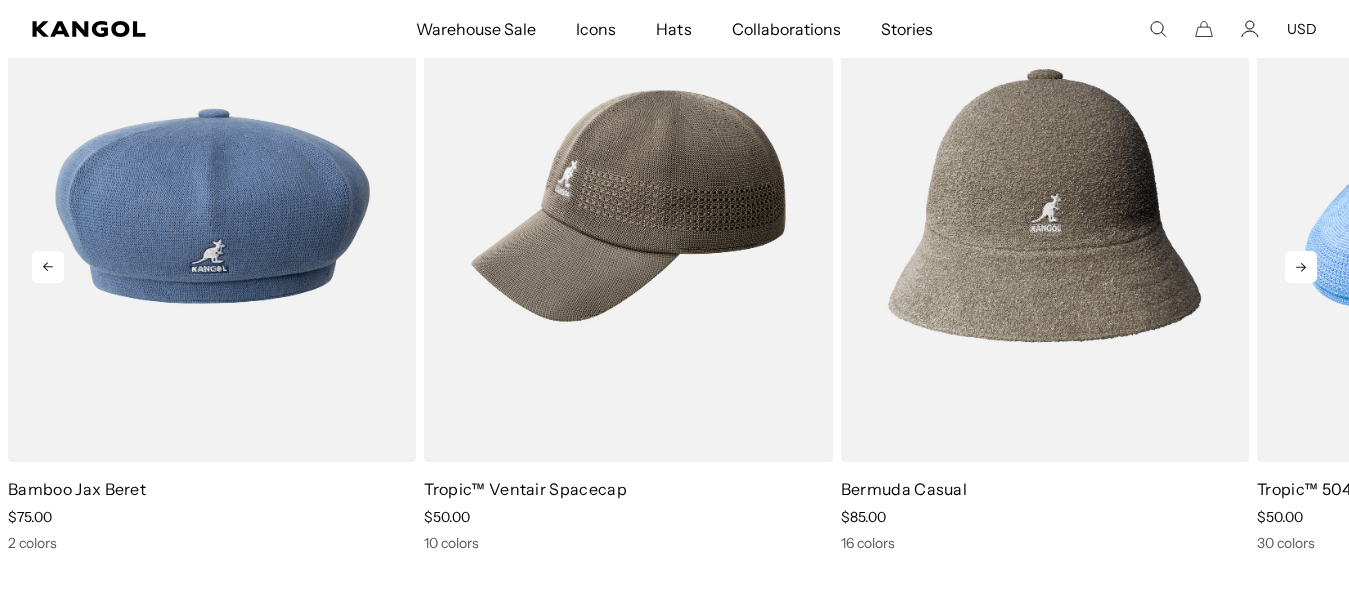 click 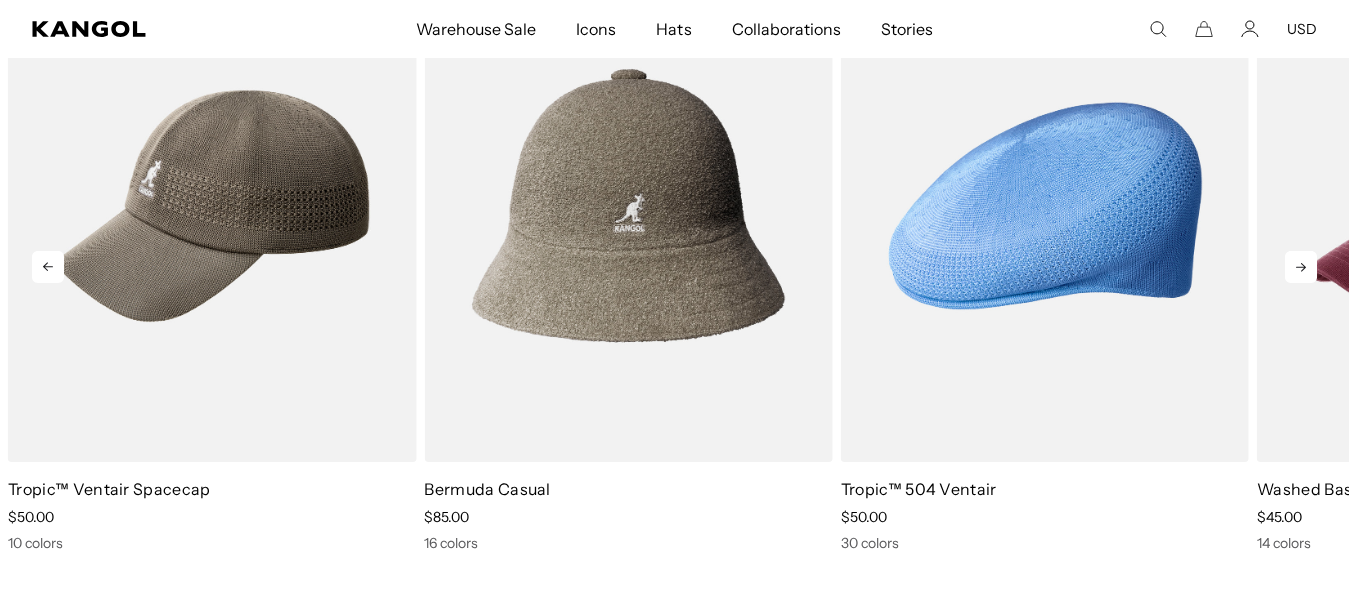 click 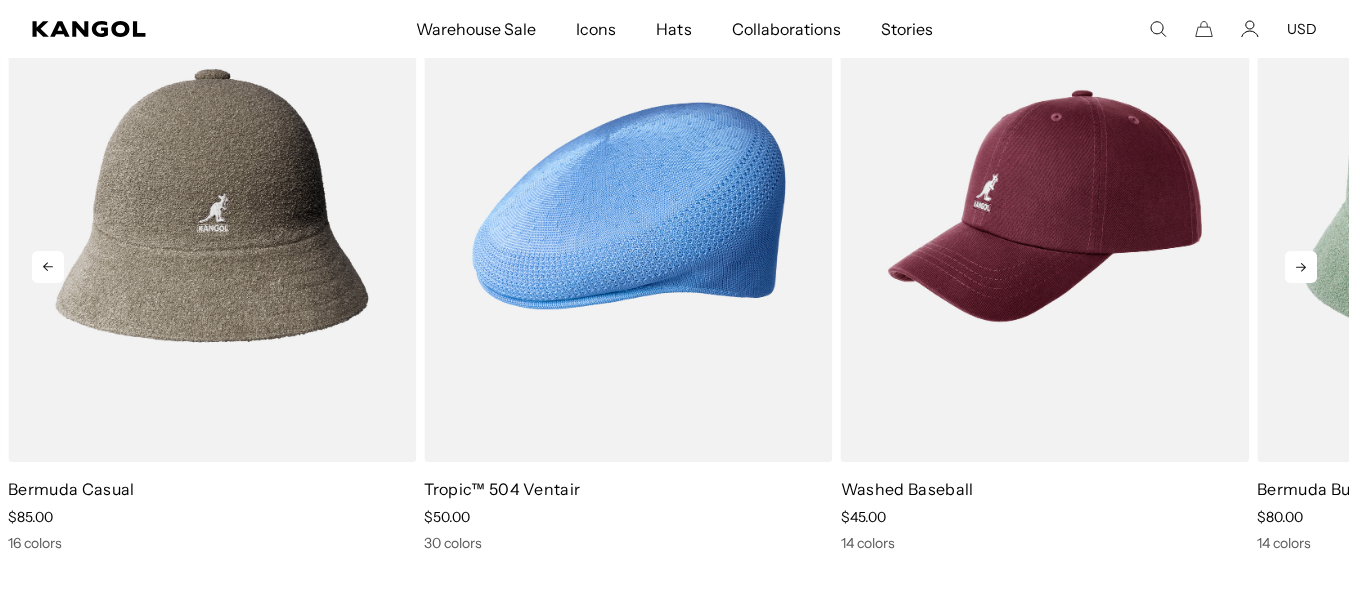 click 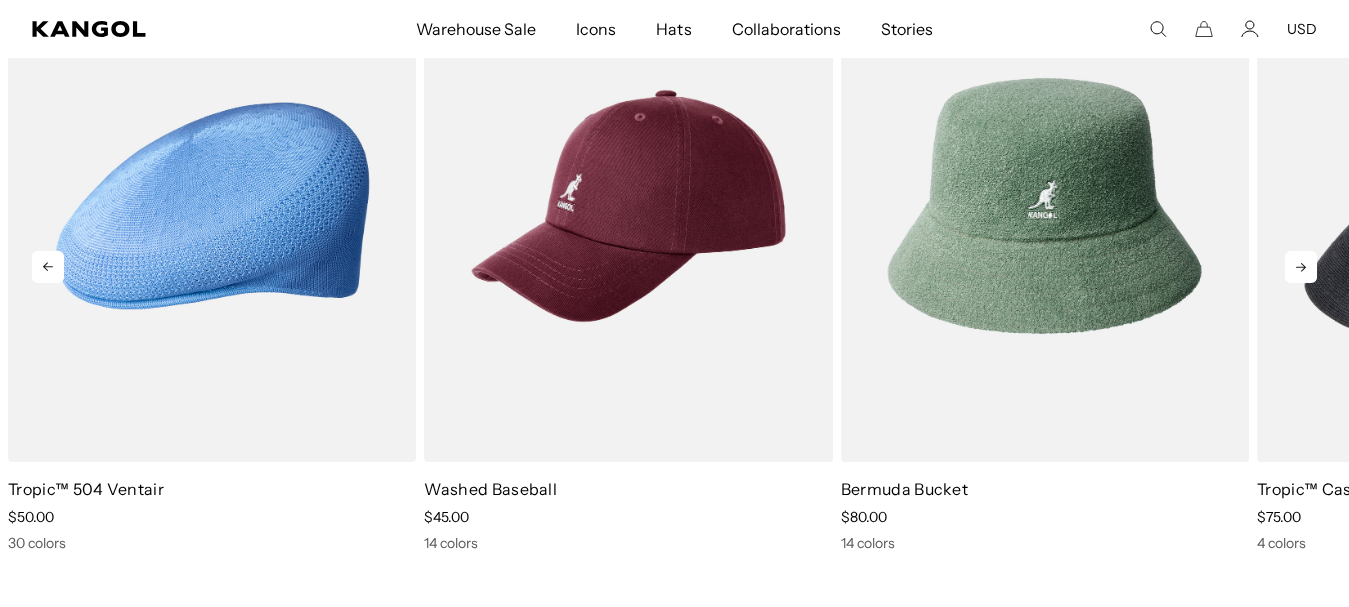 scroll, scrollTop: 0, scrollLeft: 412, axis: horizontal 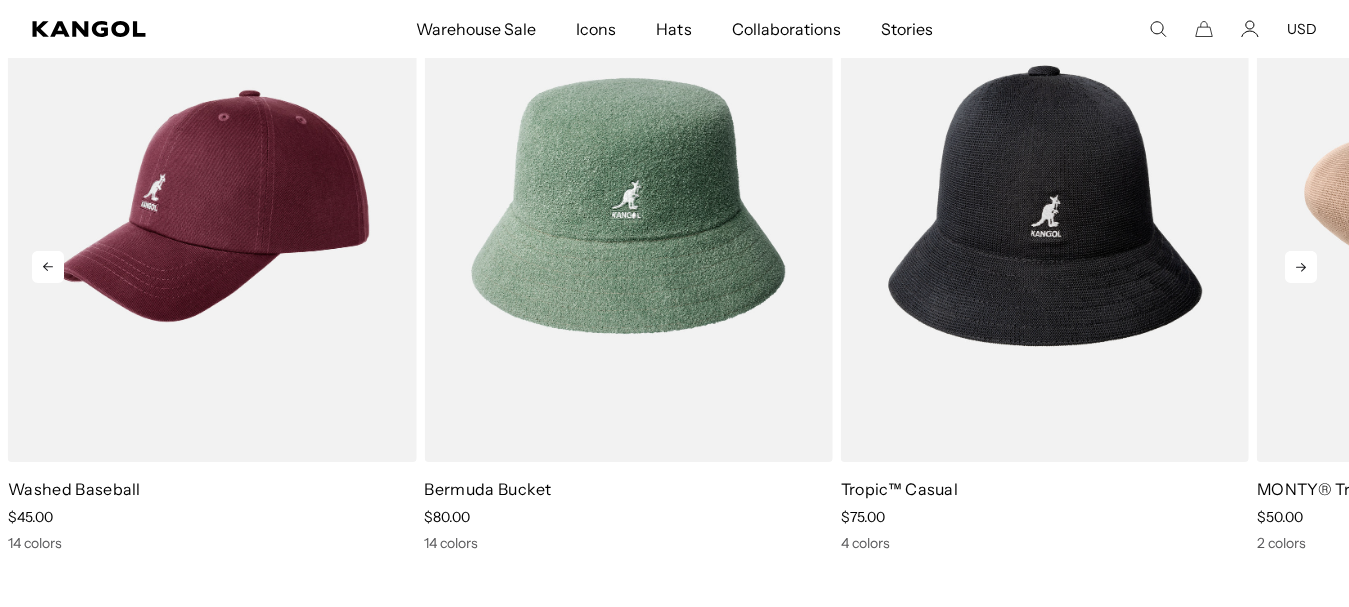 click 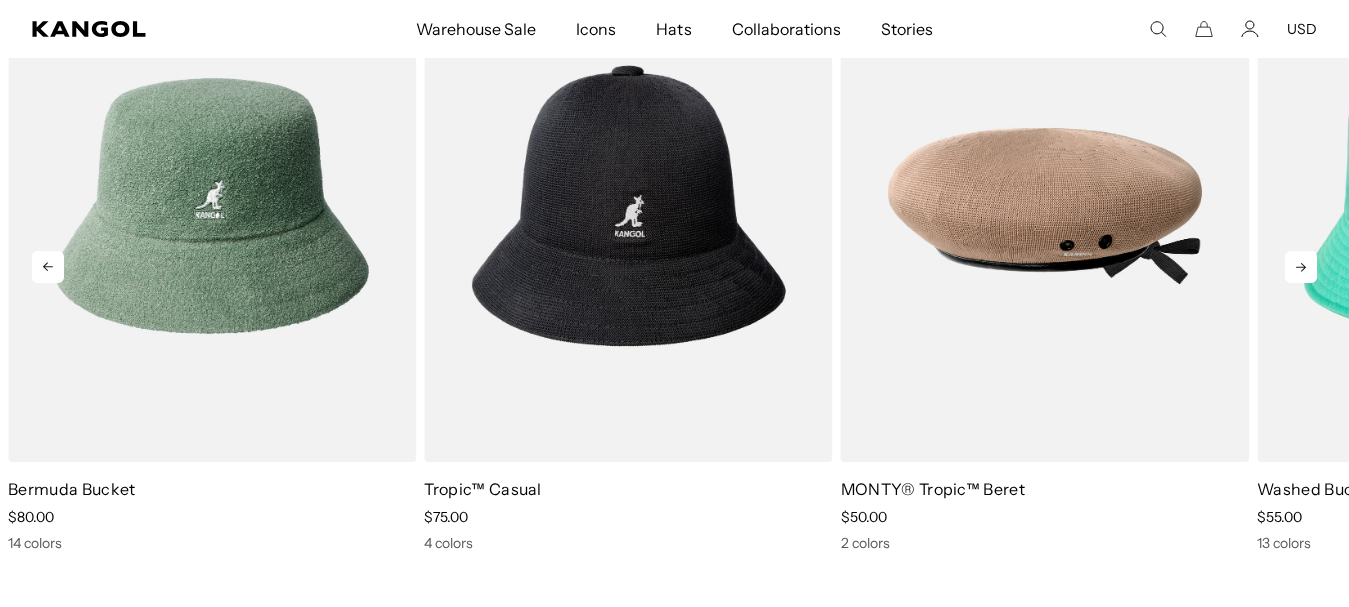 click 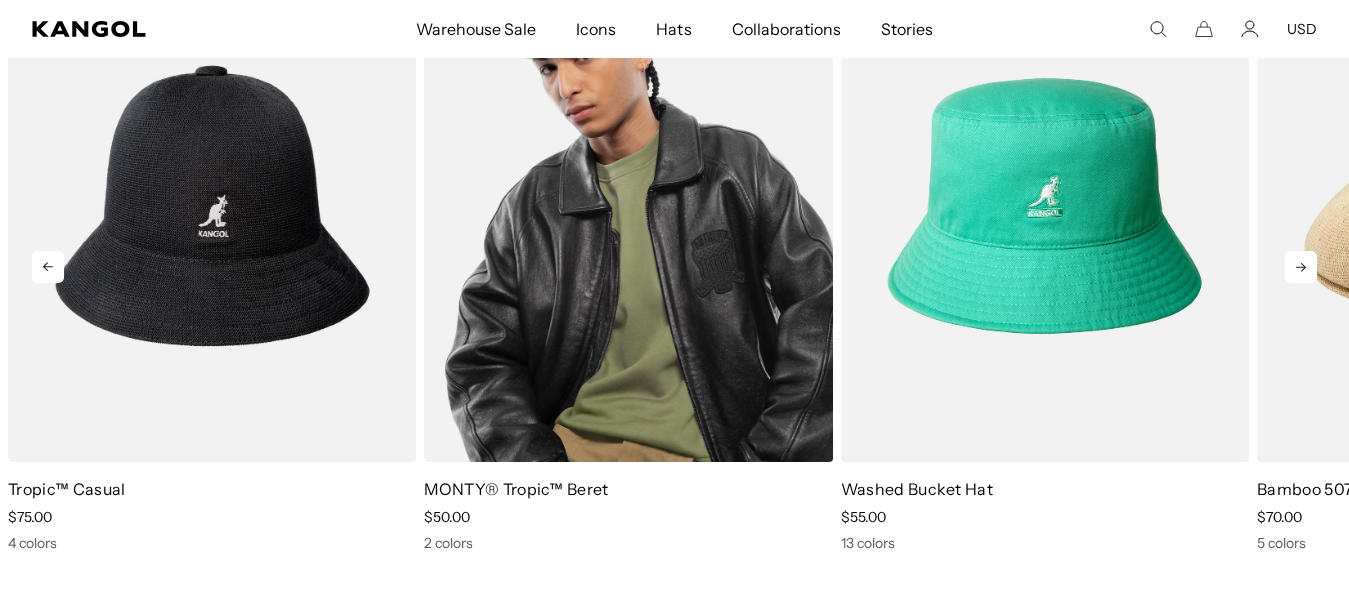 scroll, scrollTop: 0, scrollLeft: 0, axis: both 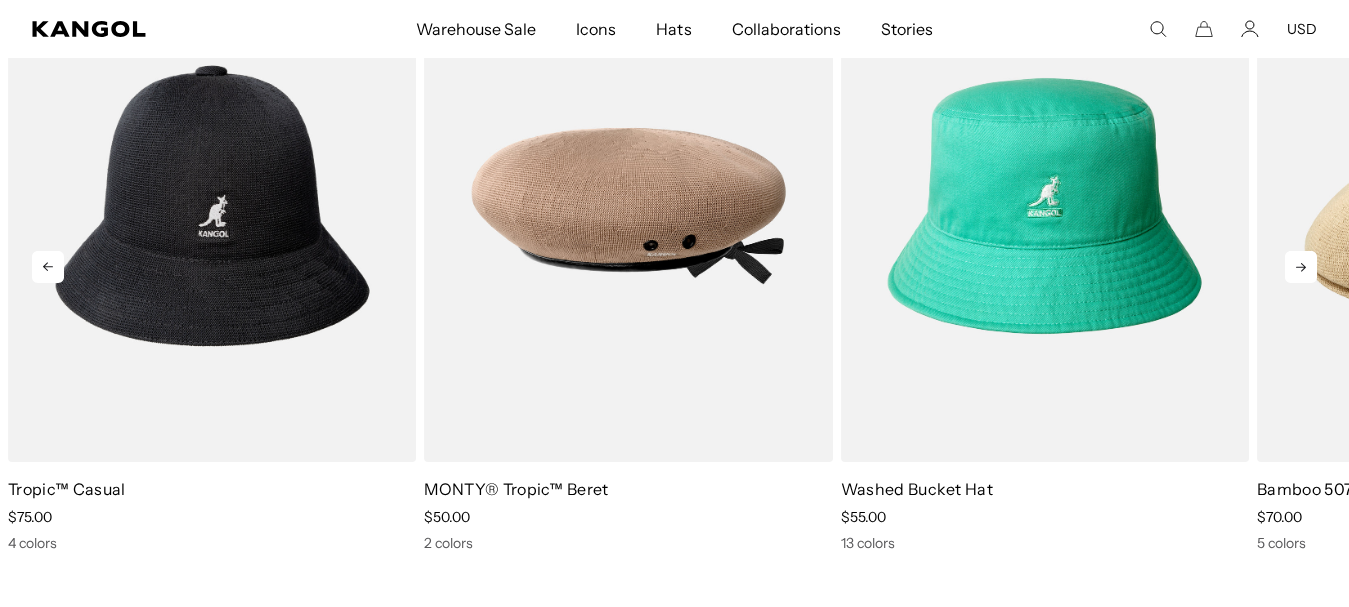 click 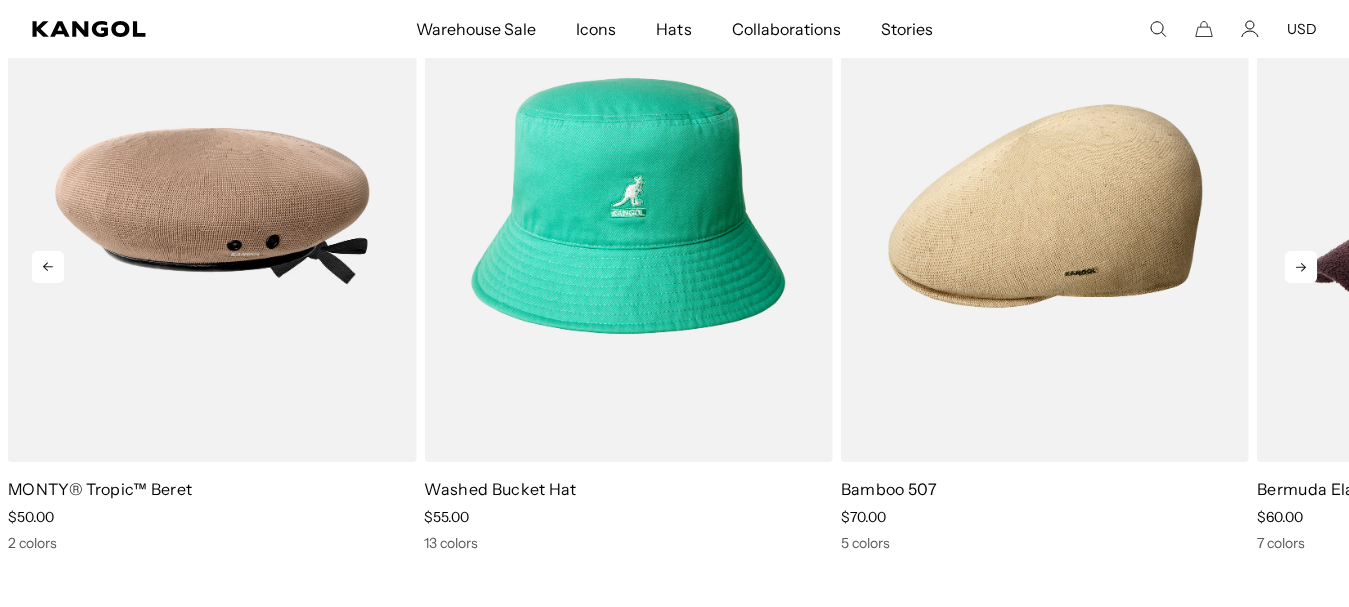scroll, scrollTop: 0, scrollLeft: 412, axis: horizontal 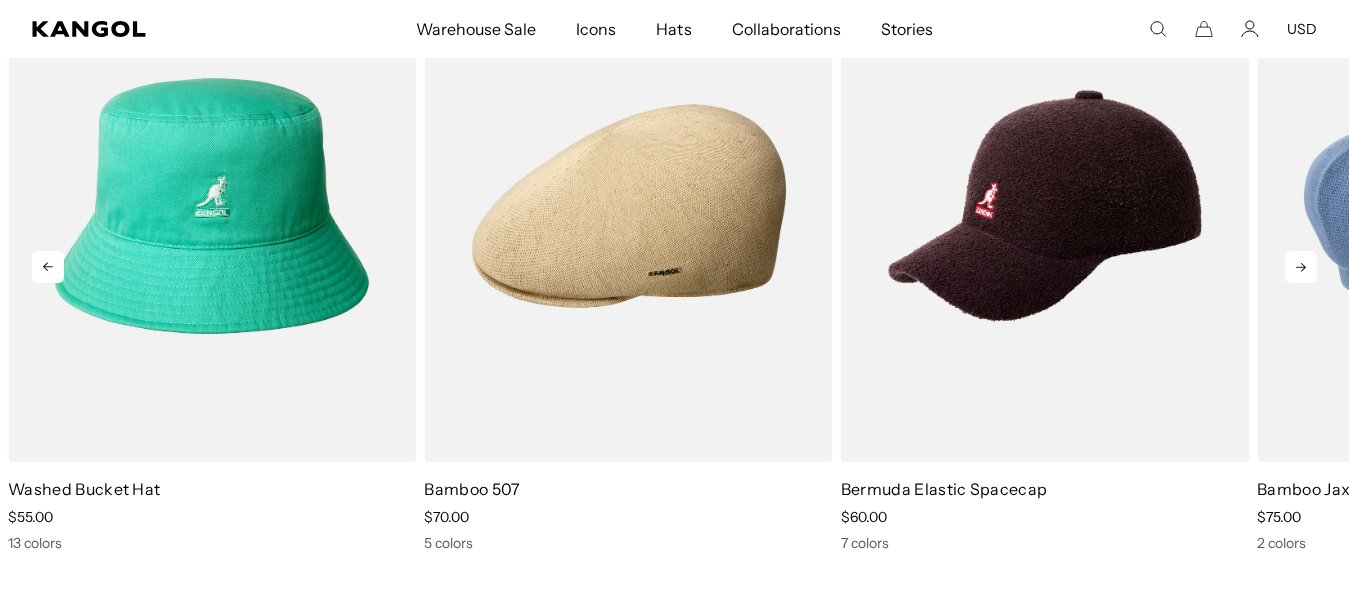 click 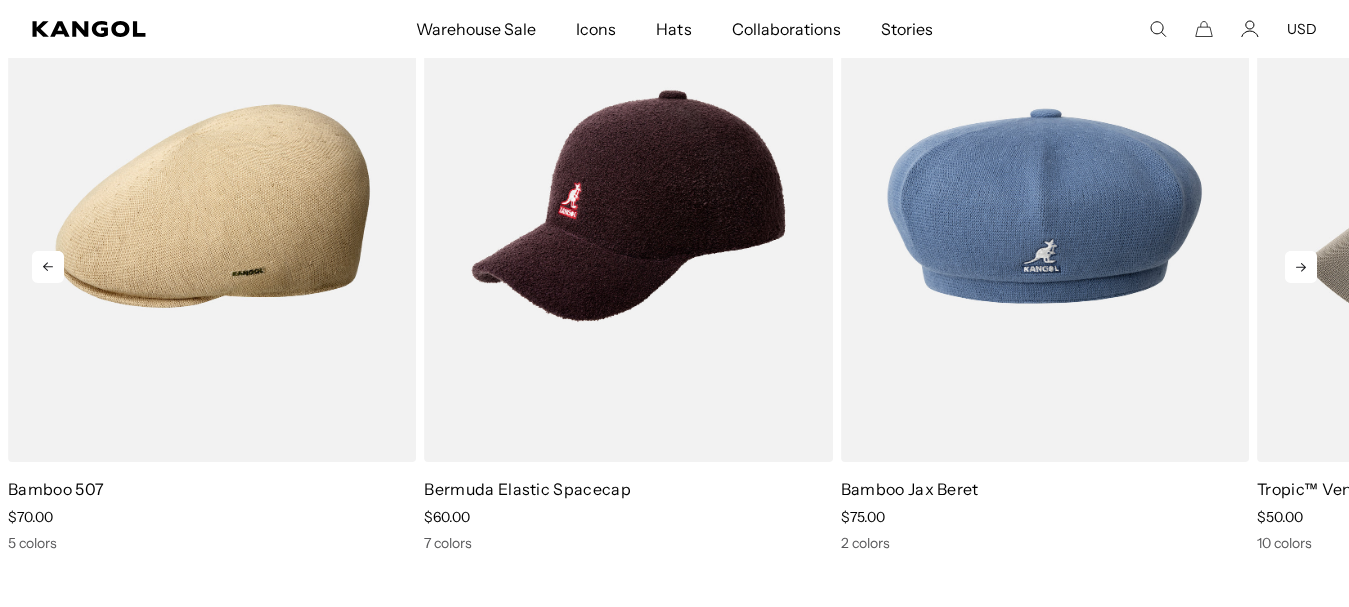 click 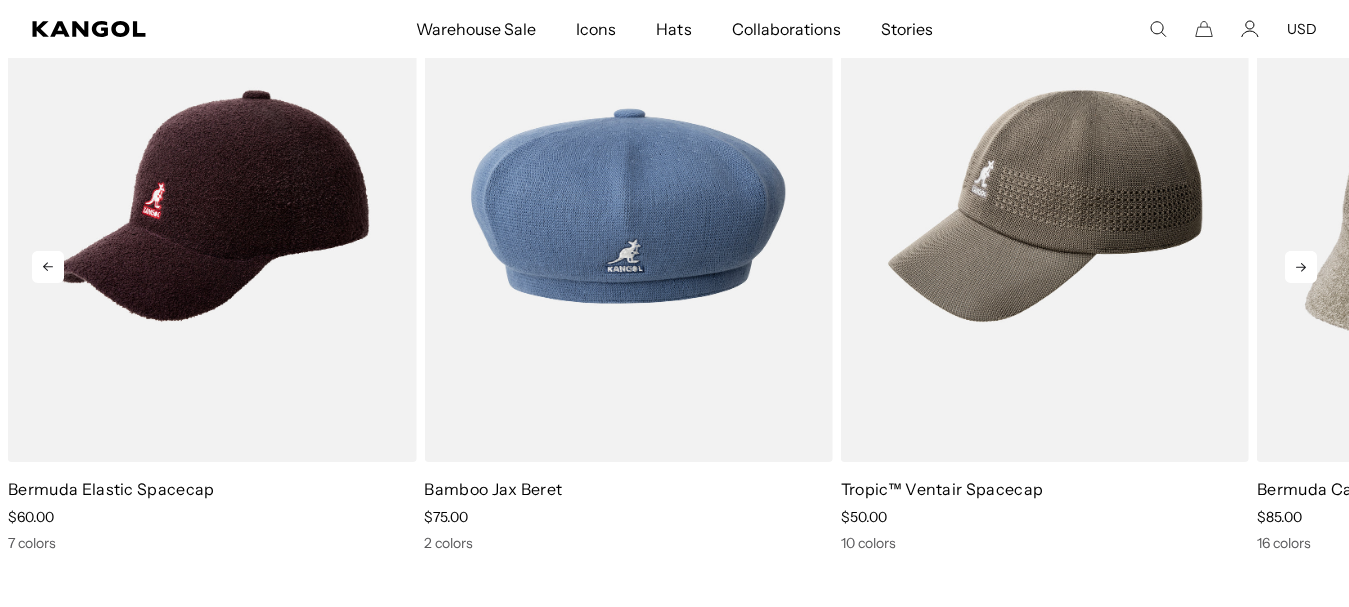 click 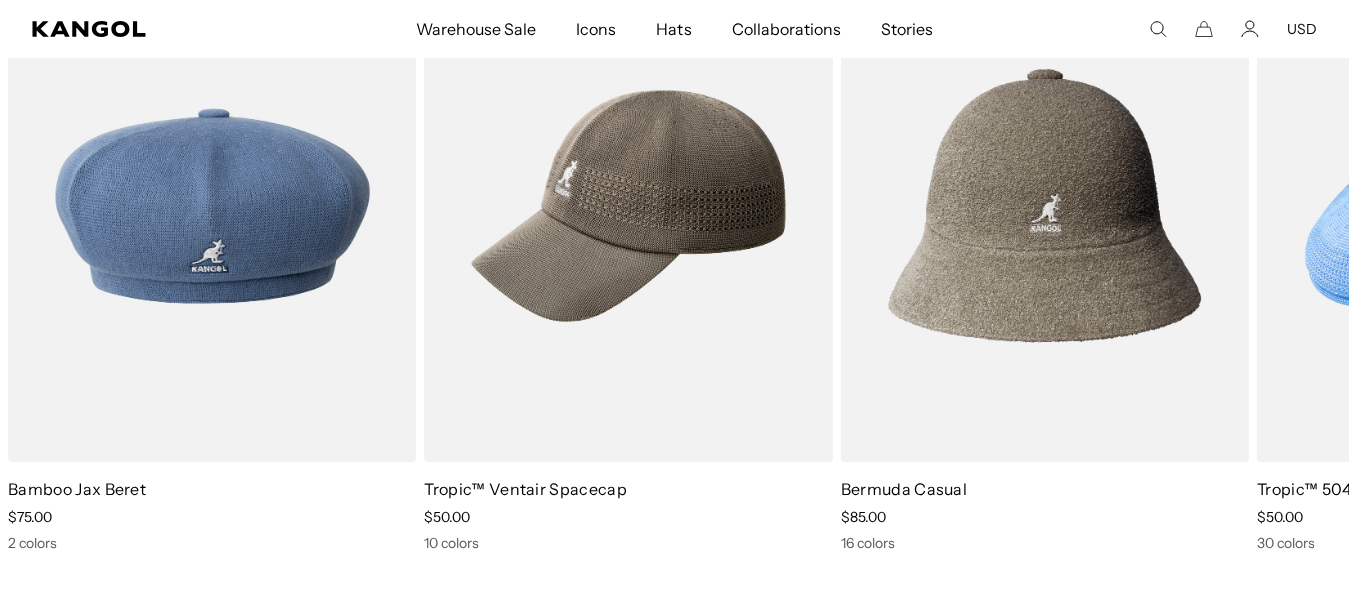 scroll, scrollTop: 1800, scrollLeft: 0, axis: vertical 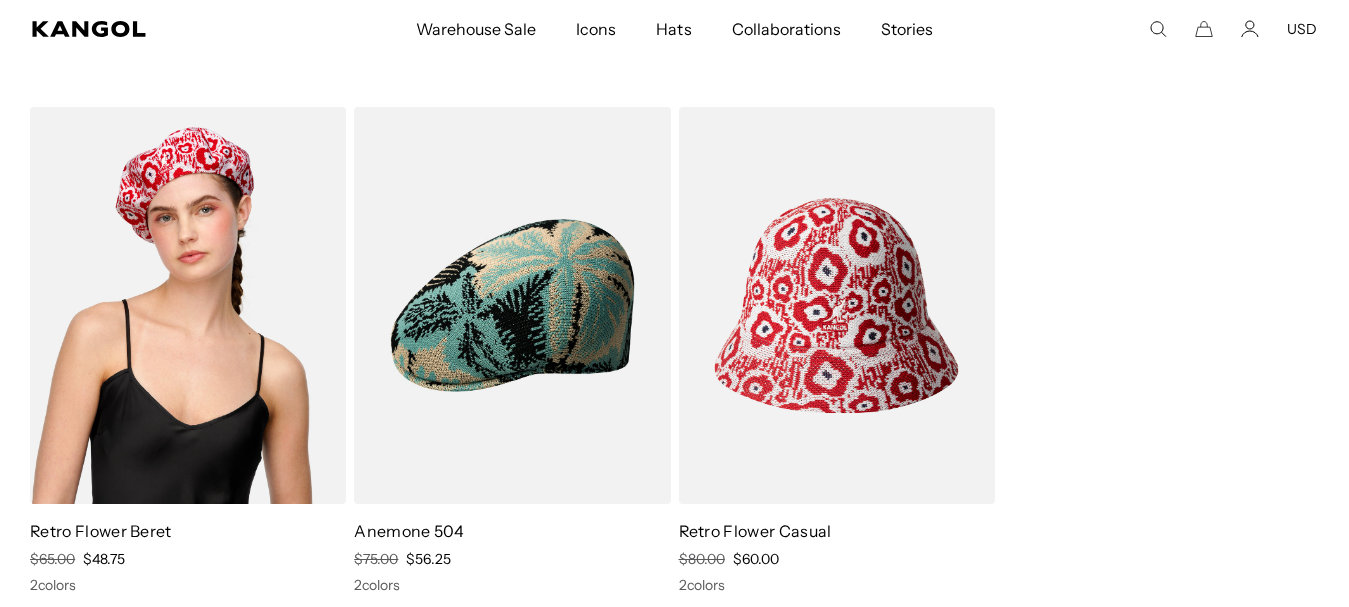click at bounding box center (188, 305) 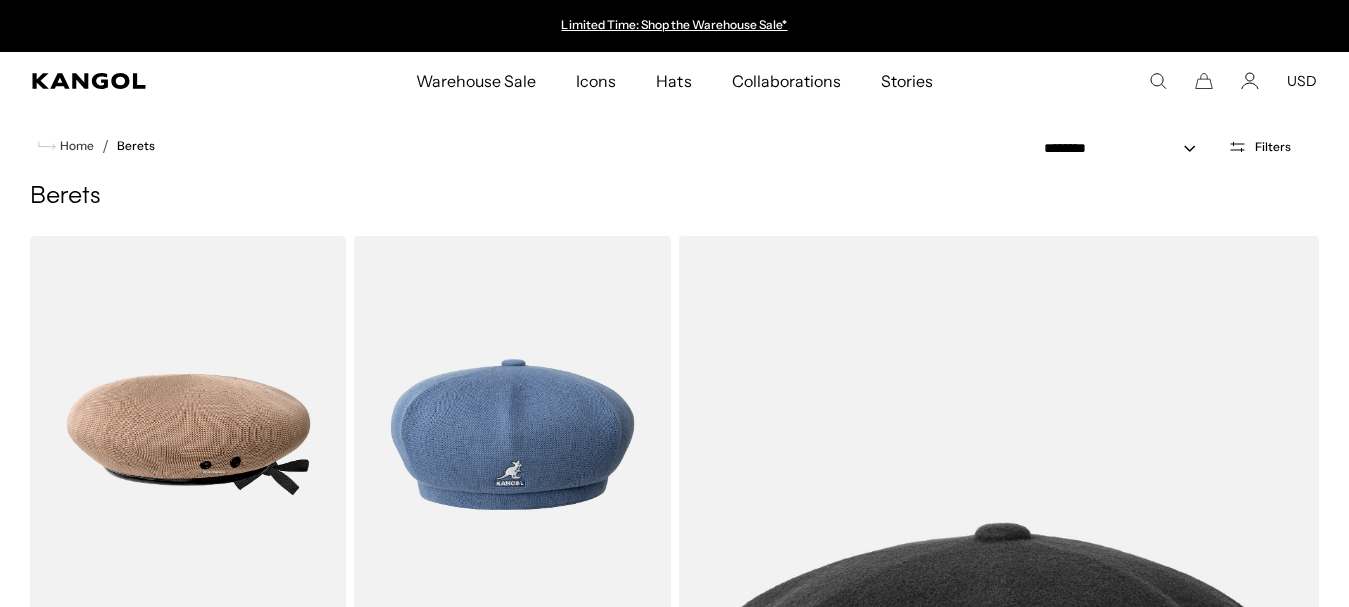 scroll, scrollTop: 0, scrollLeft: 0, axis: both 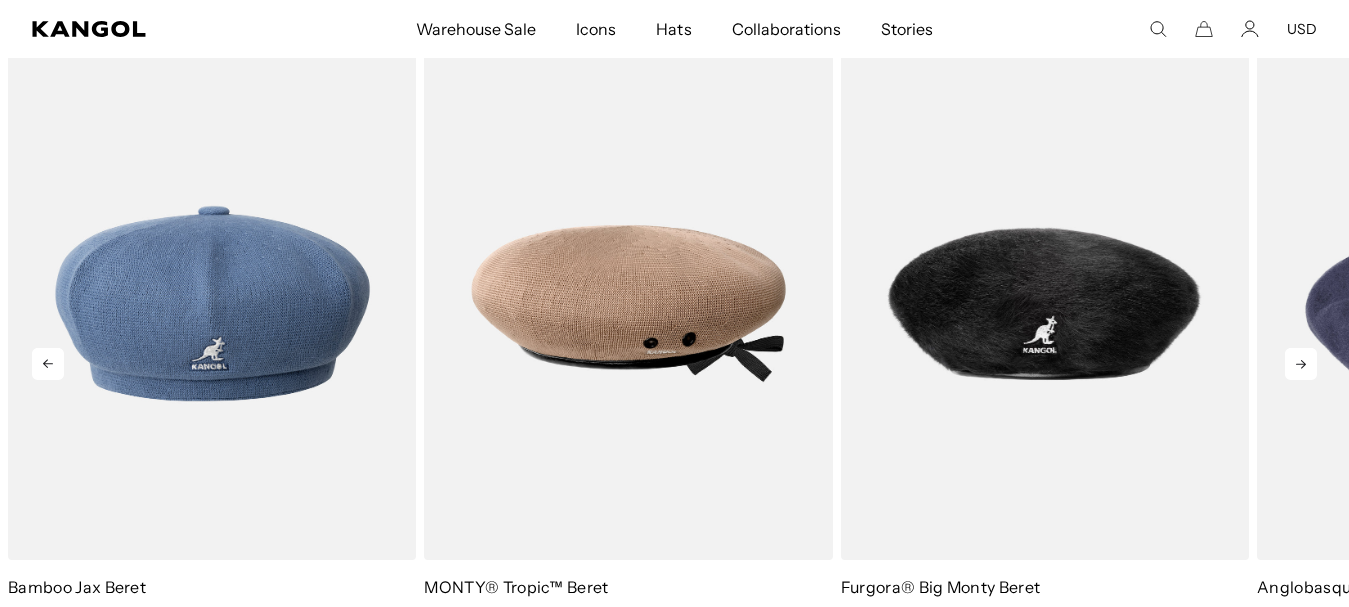 click 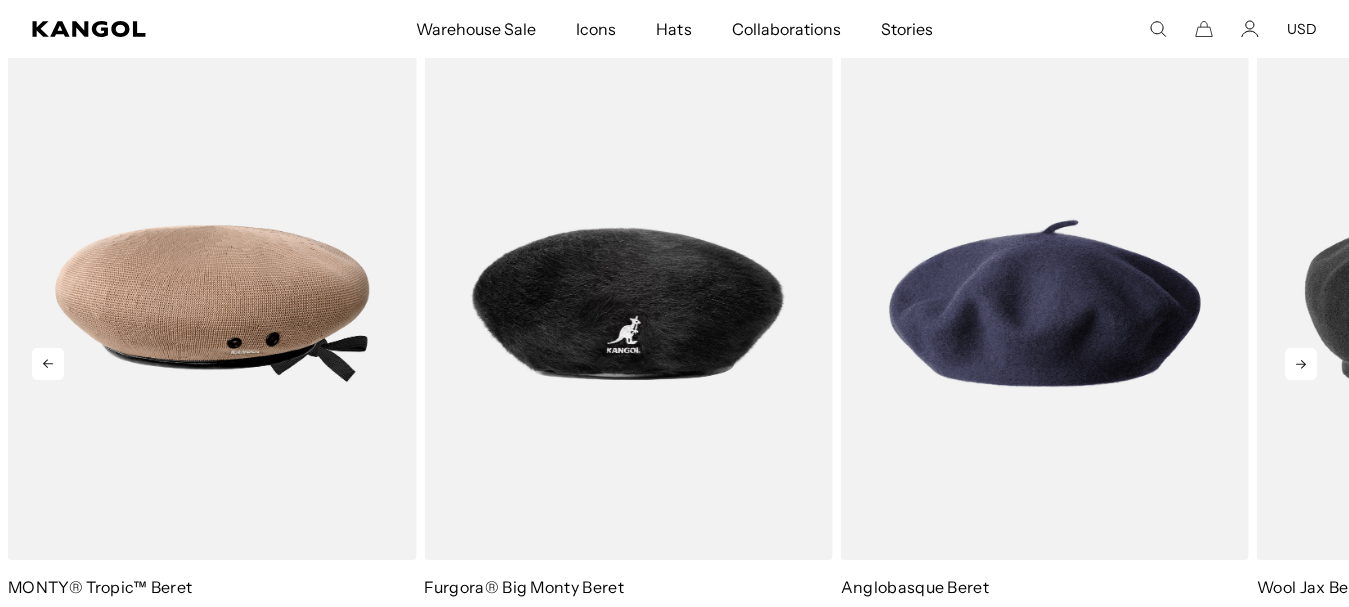 click 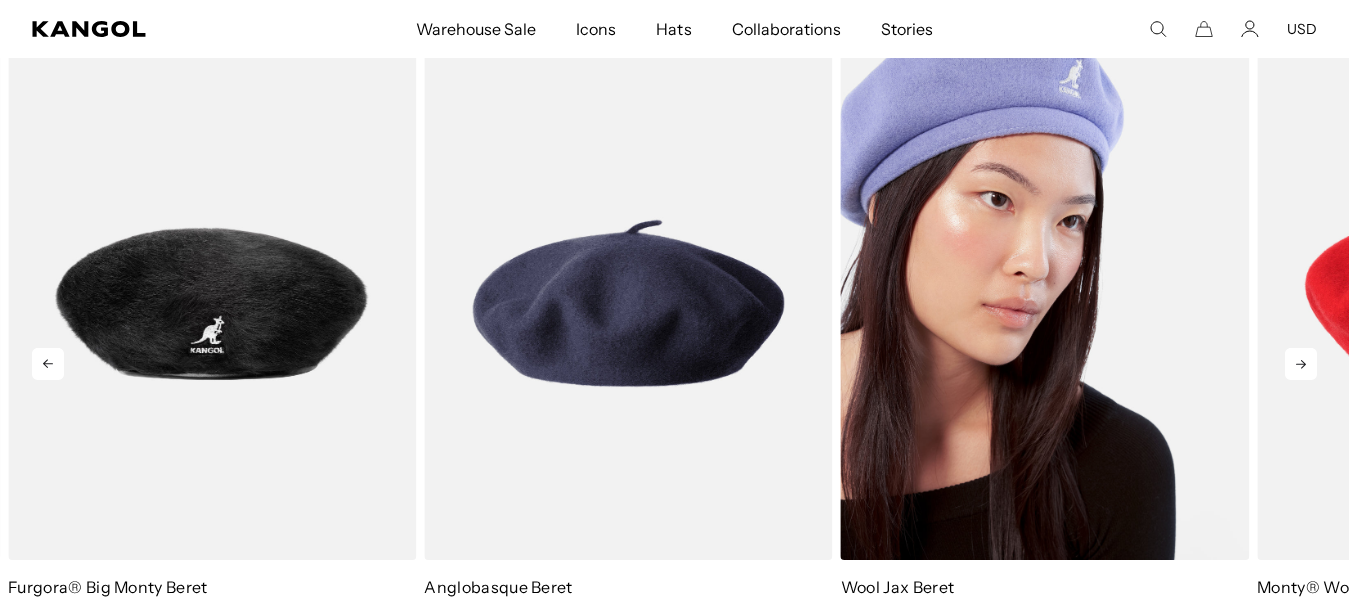 scroll, scrollTop: 0, scrollLeft: 412, axis: horizontal 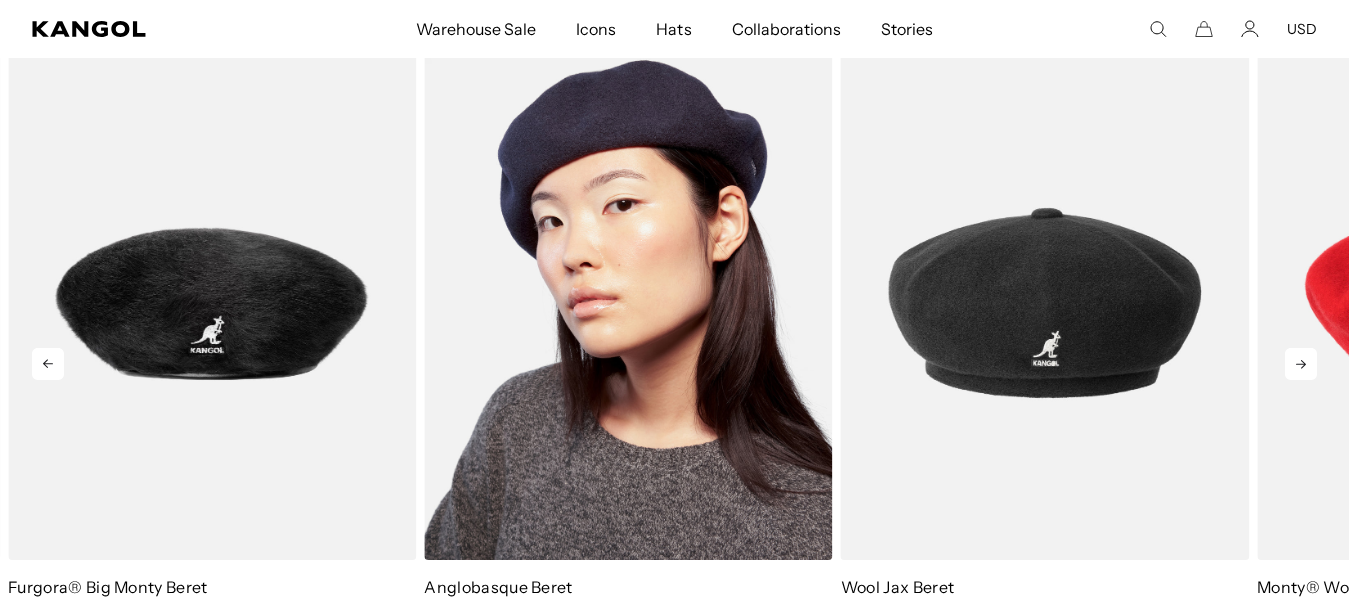 click 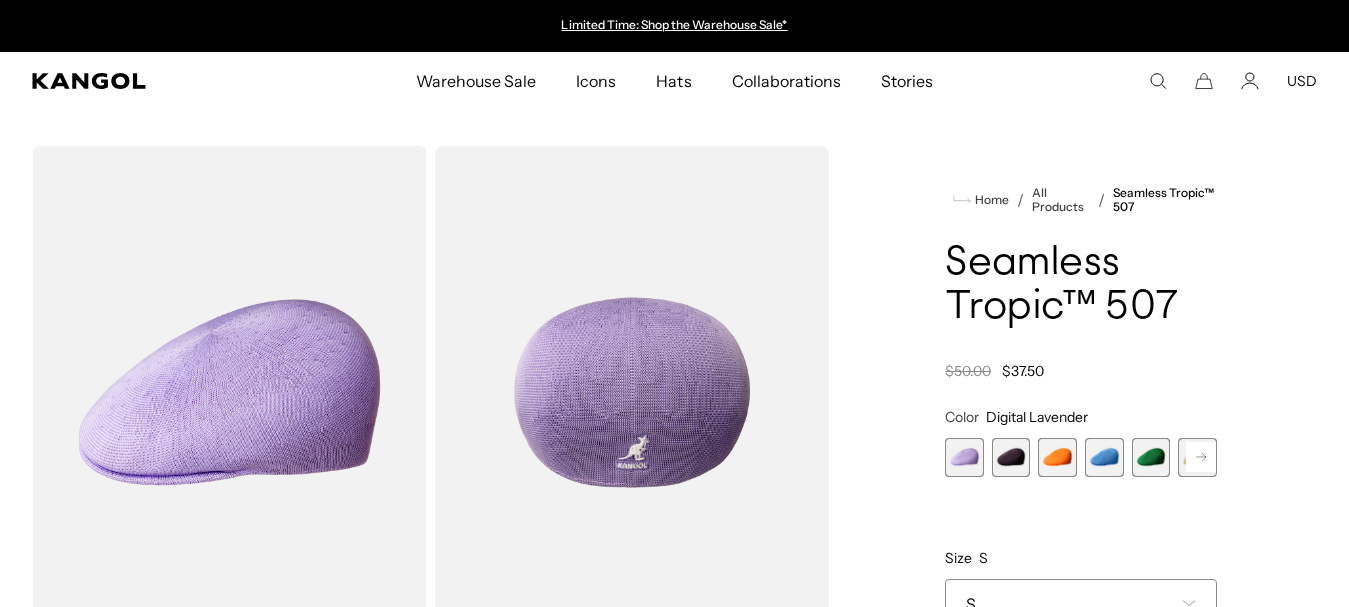 scroll, scrollTop: 0, scrollLeft: 0, axis: both 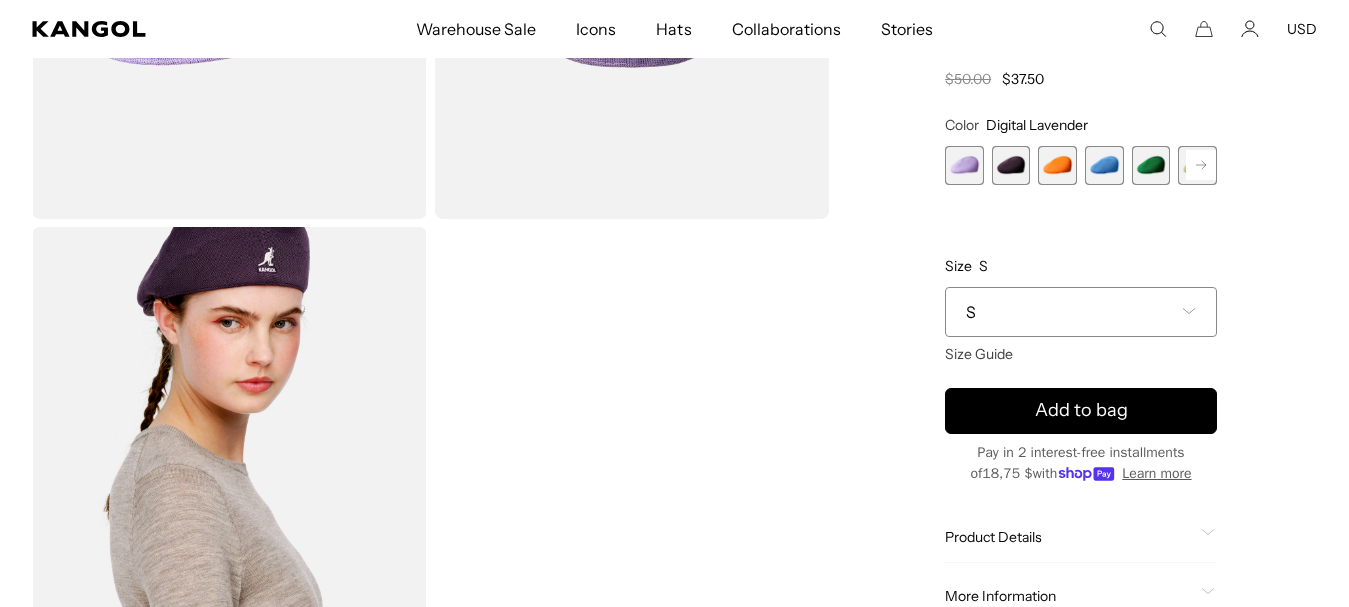 click at bounding box center [229, 473] 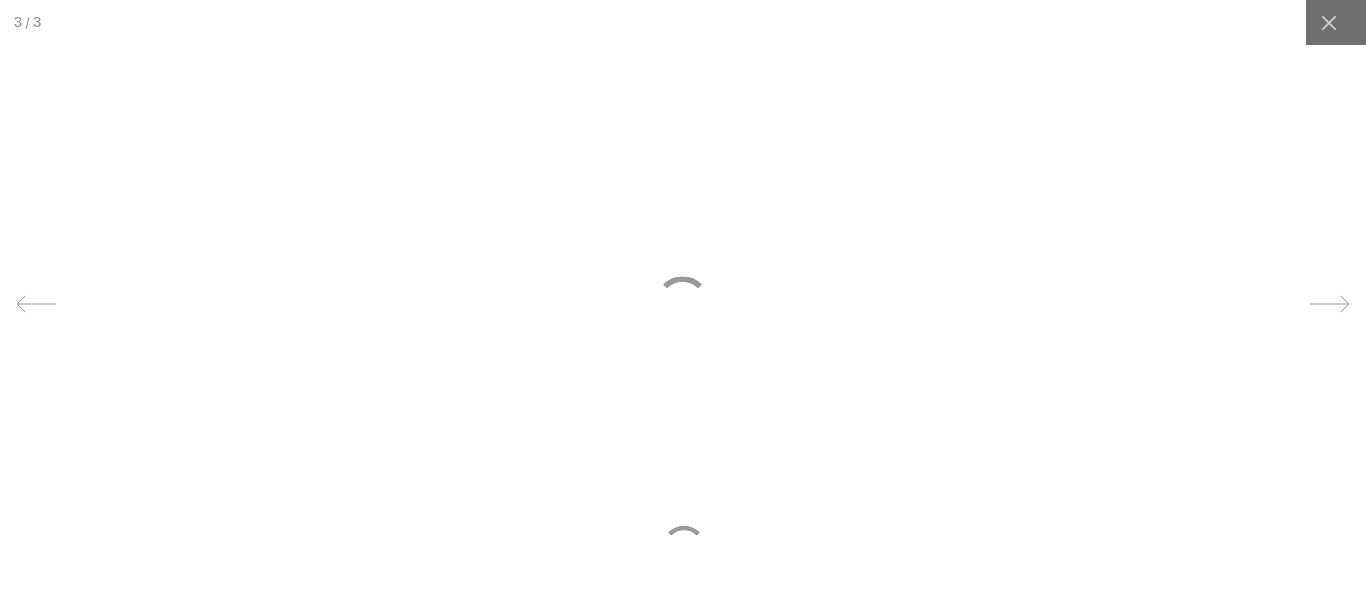 scroll, scrollTop: 0, scrollLeft: 412, axis: horizontal 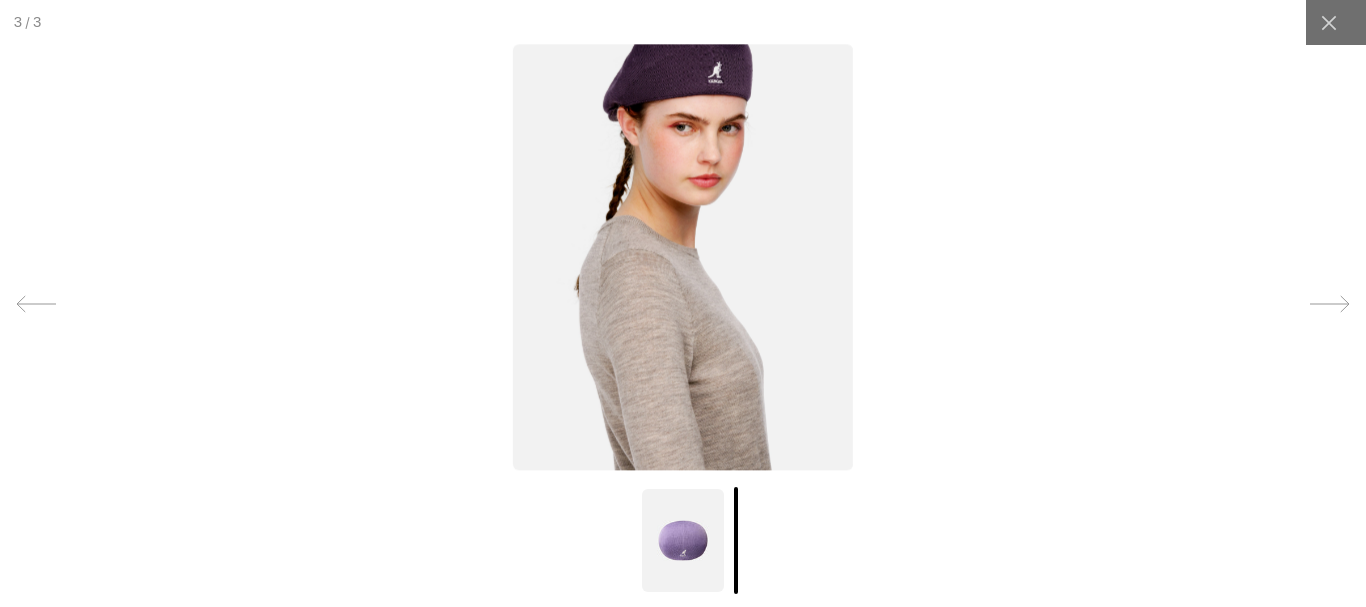 click at bounding box center (683, 258) 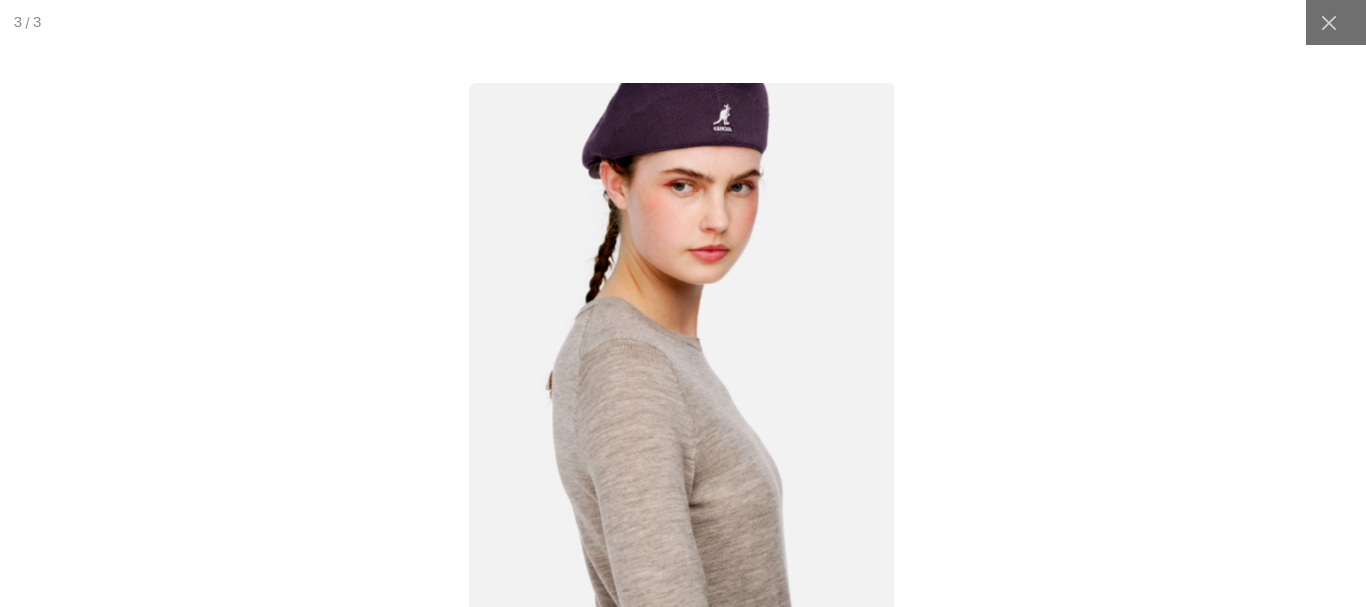 click at bounding box center [681, 349] 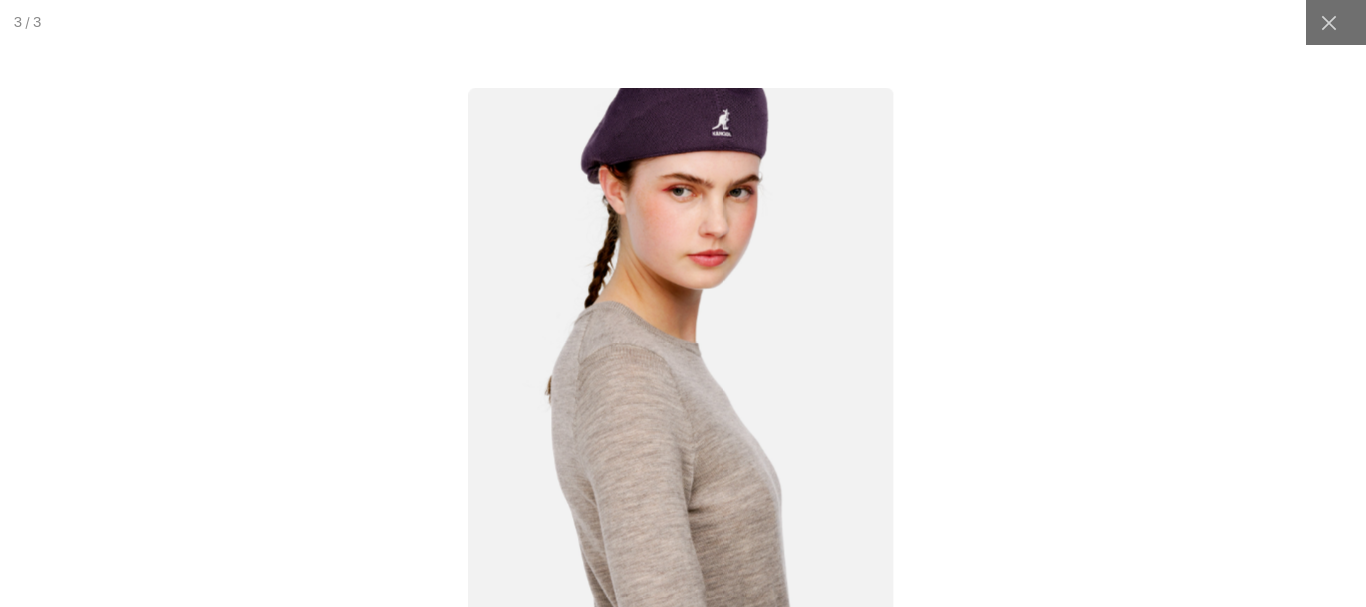 scroll, scrollTop: 0, scrollLeft: 0, axis: both 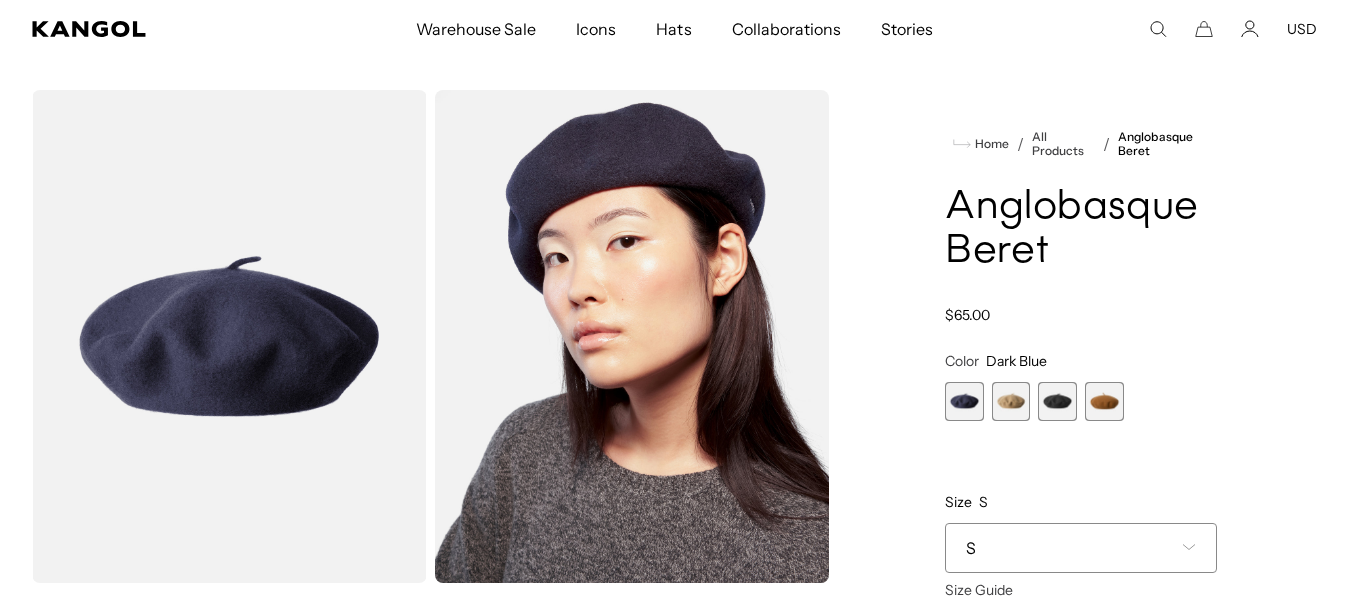 click at bounding box center [1011, 401] 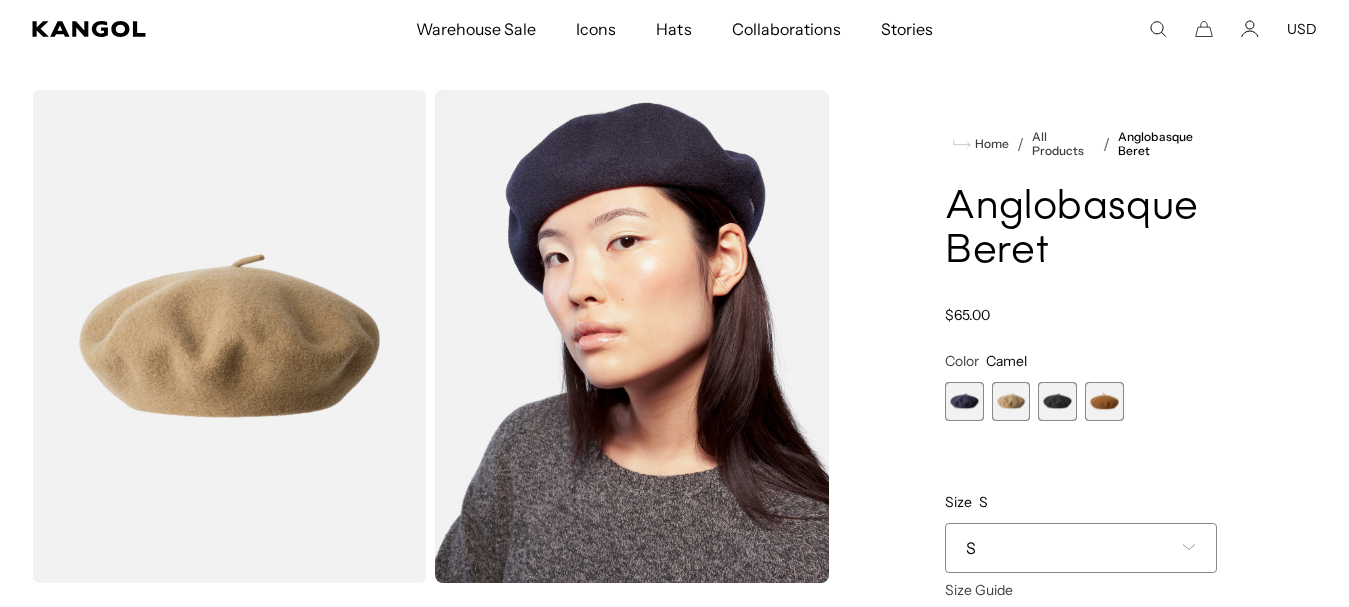 click at bounding box center (1057, 401) 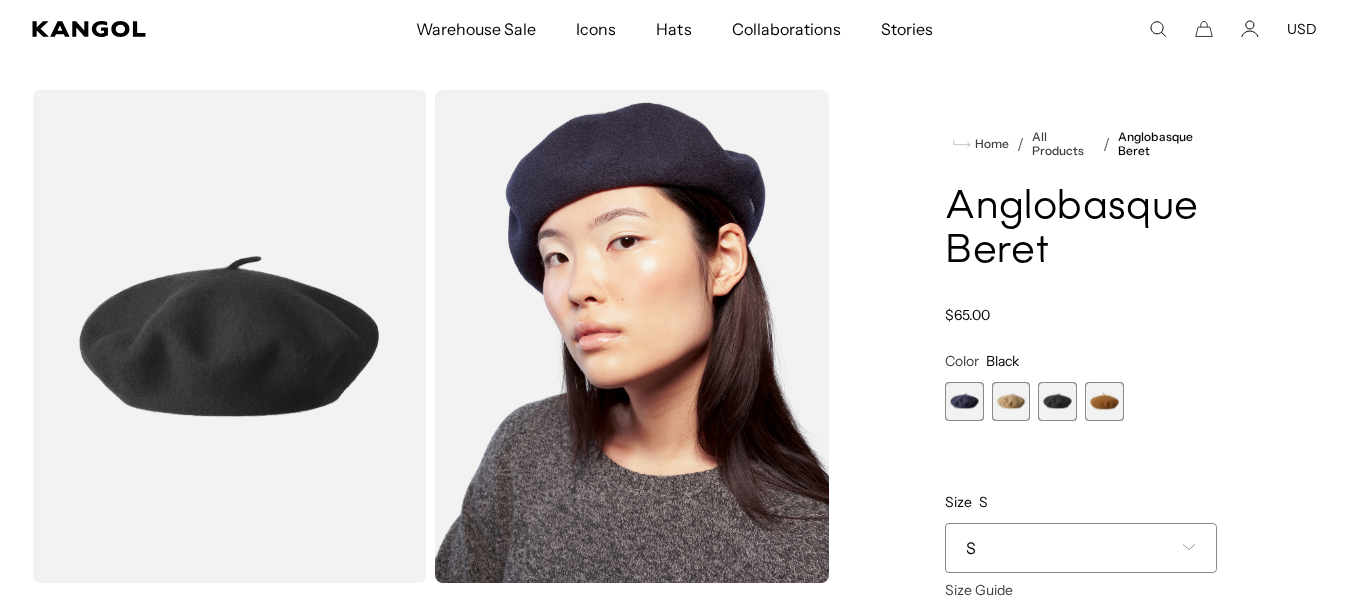 scroll, scrollTop: 0, scrollLeft: 0, axis: both 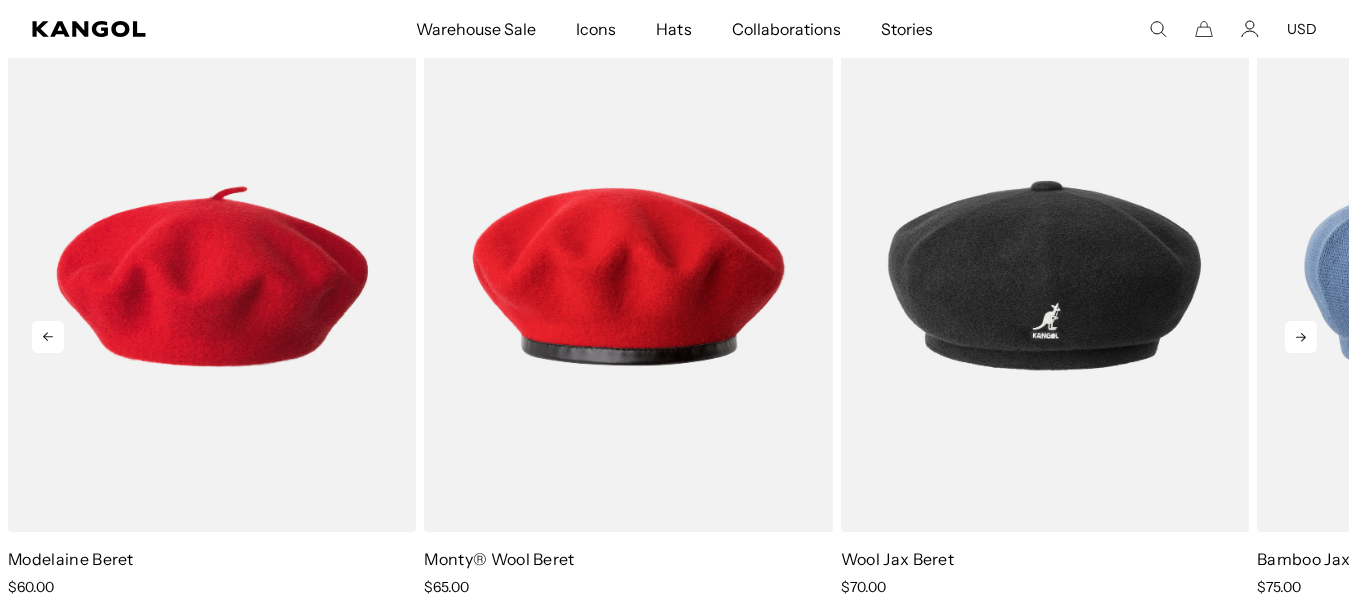 click 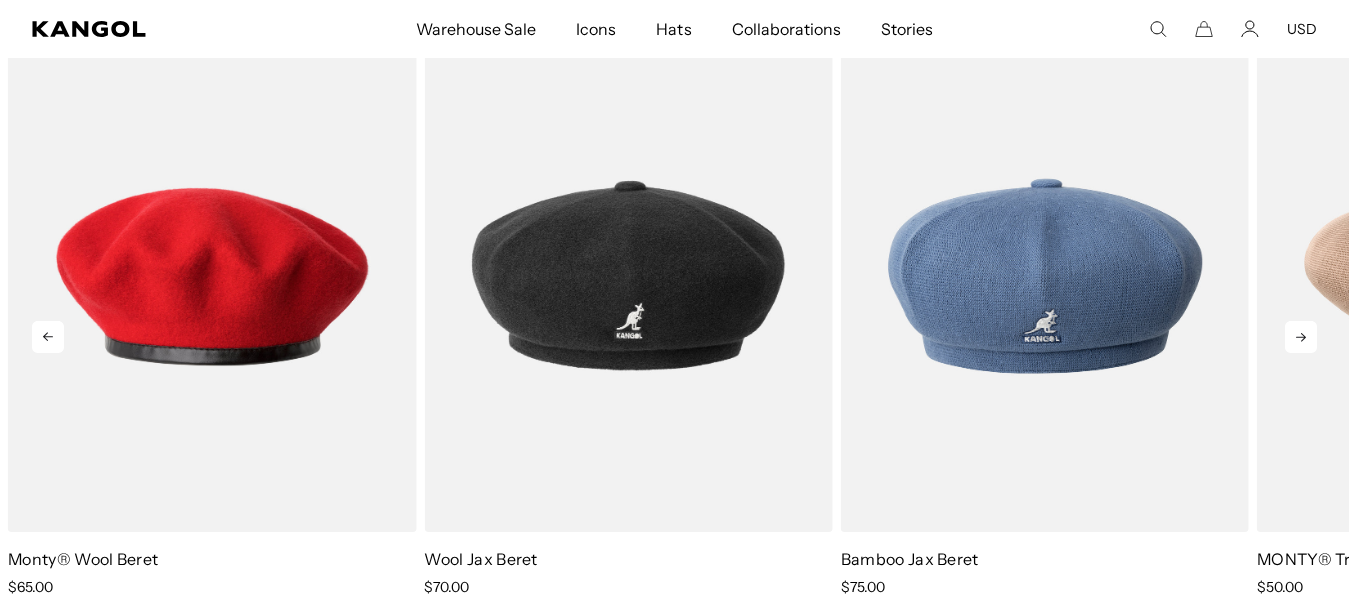 click 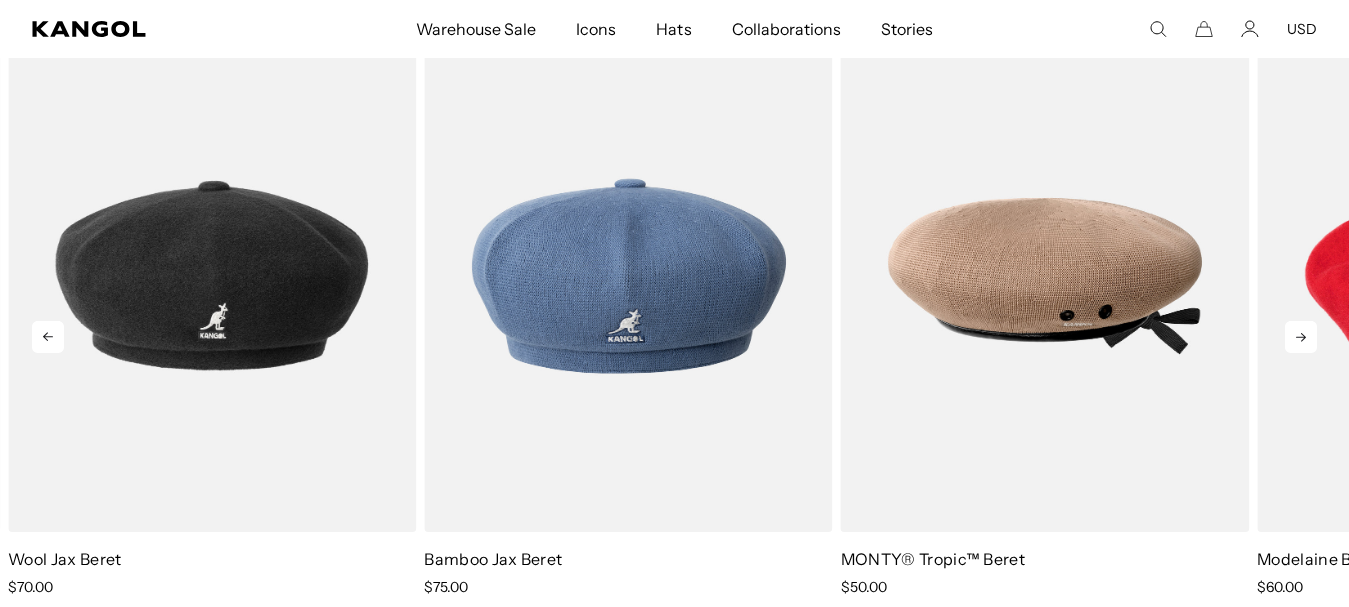 click 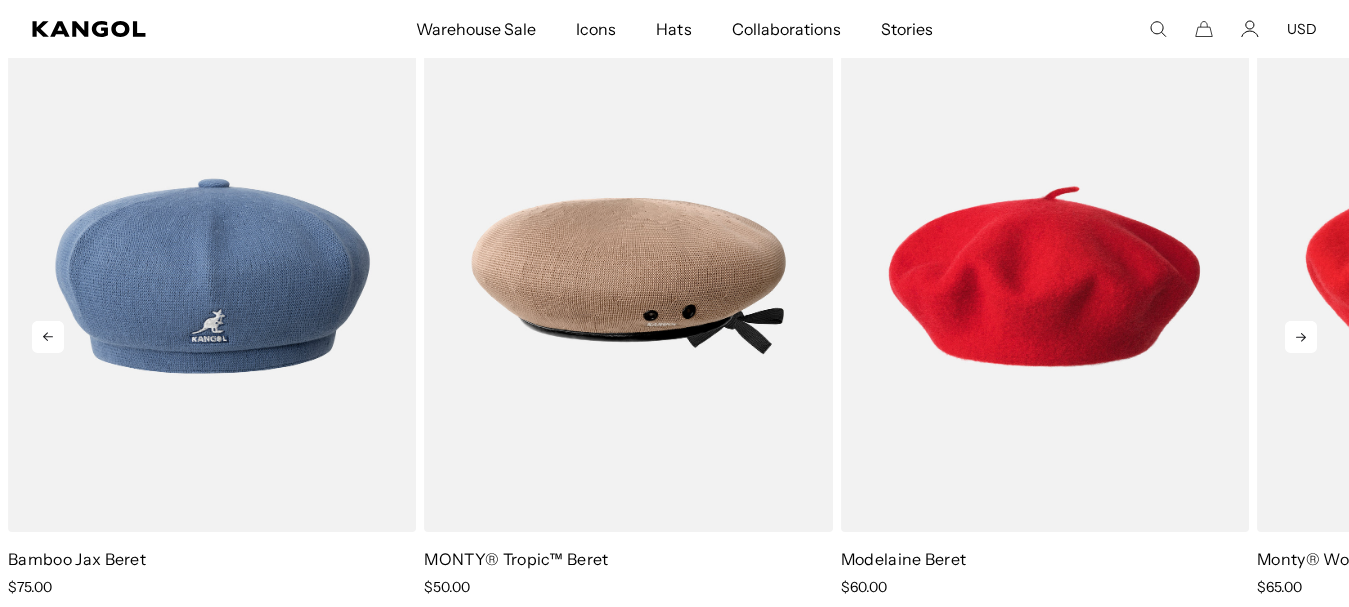 click 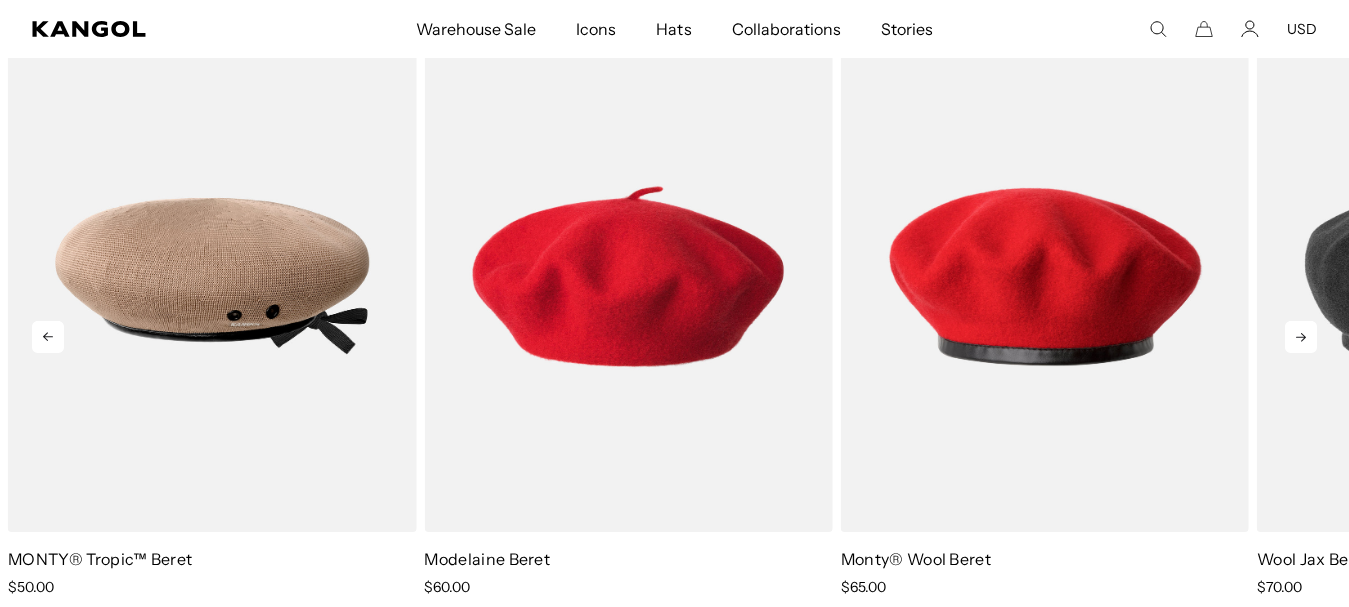 scroll, scrollTop: 0, scrollLeft: 0, axis: both 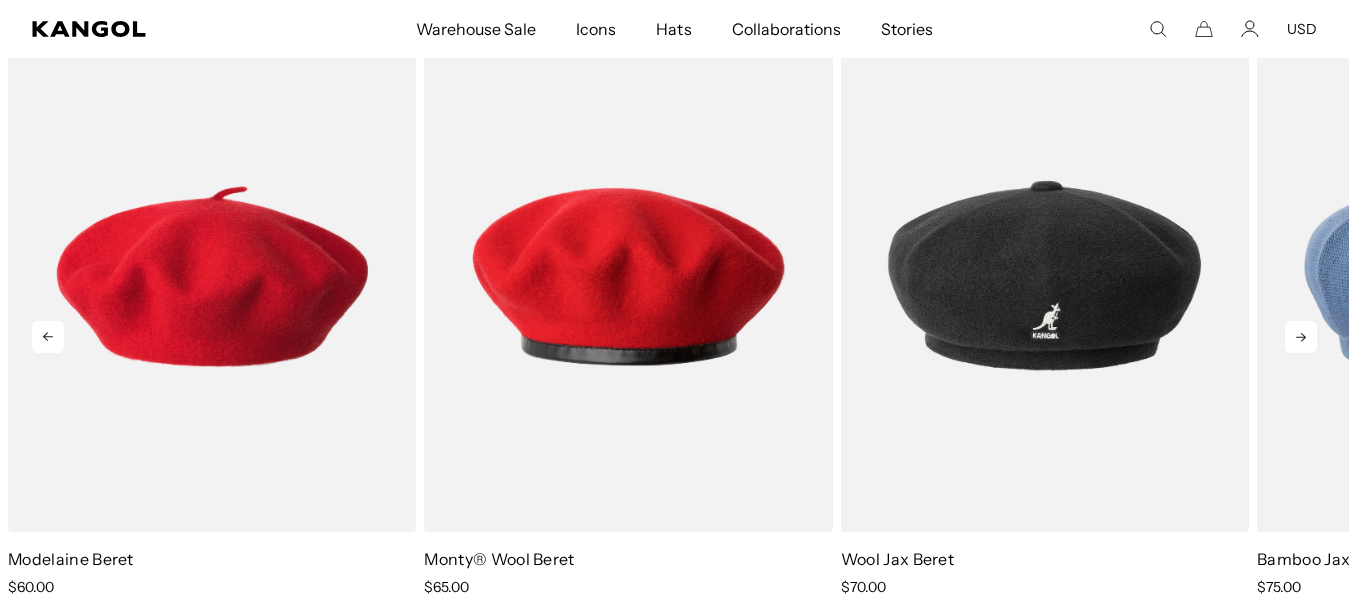 click 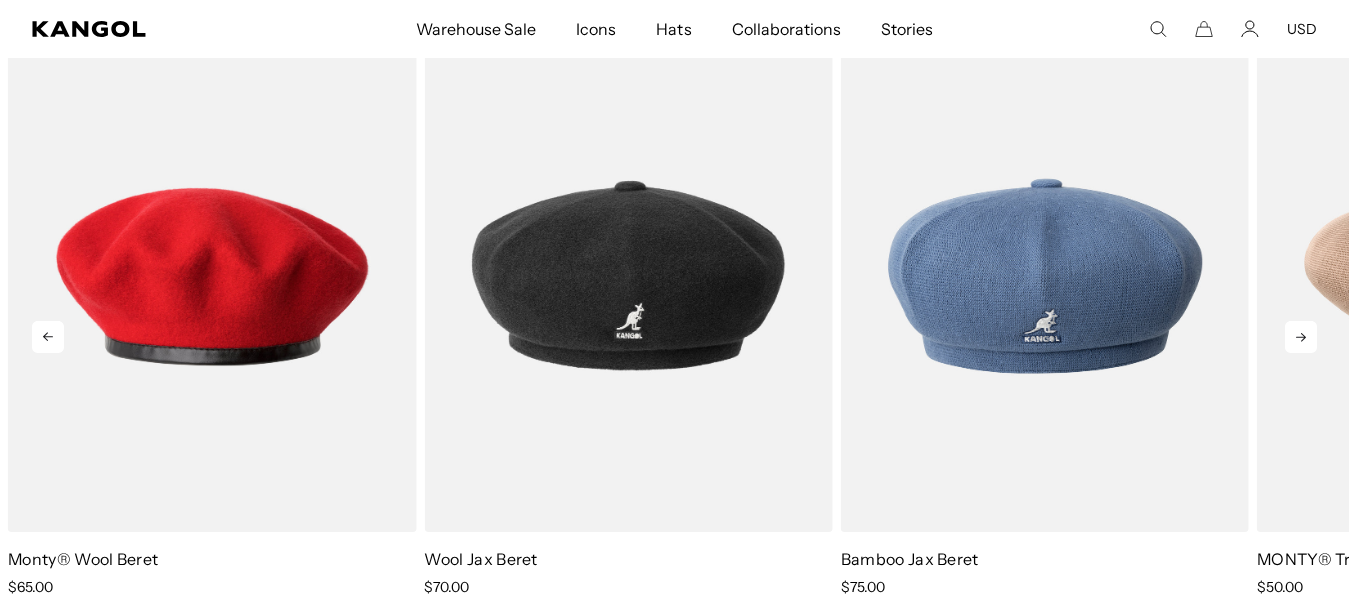 click 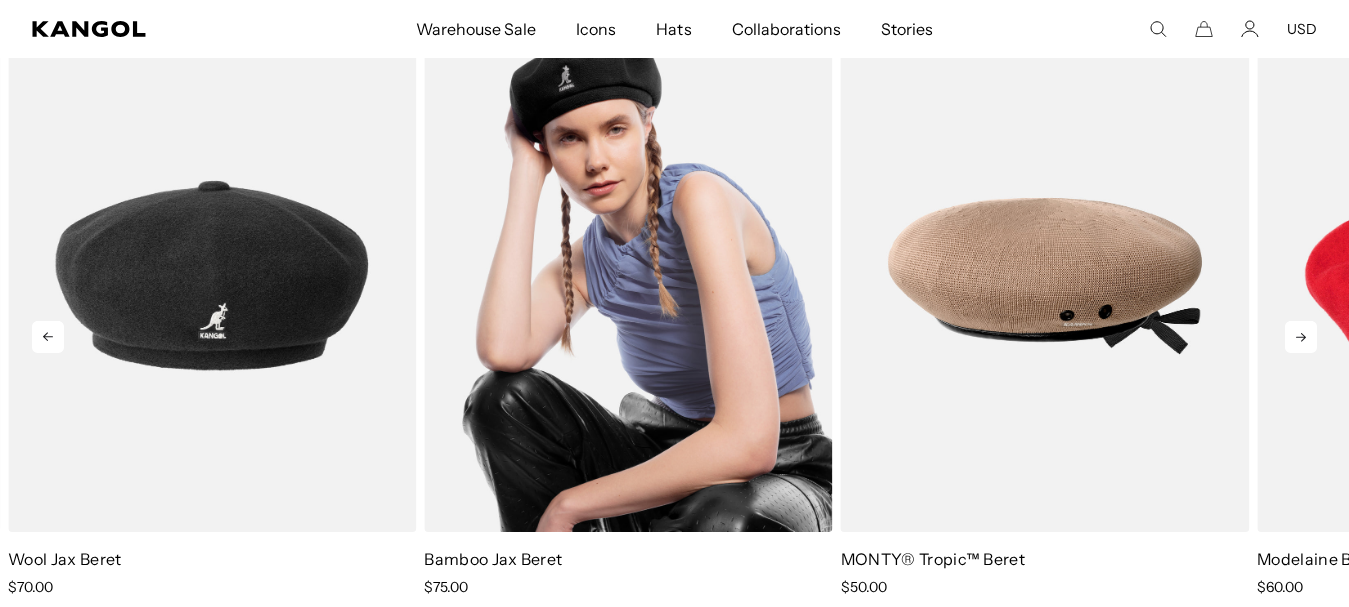 scroll, scrollTop: 0, scrollLeft: 412, axis: horizontal 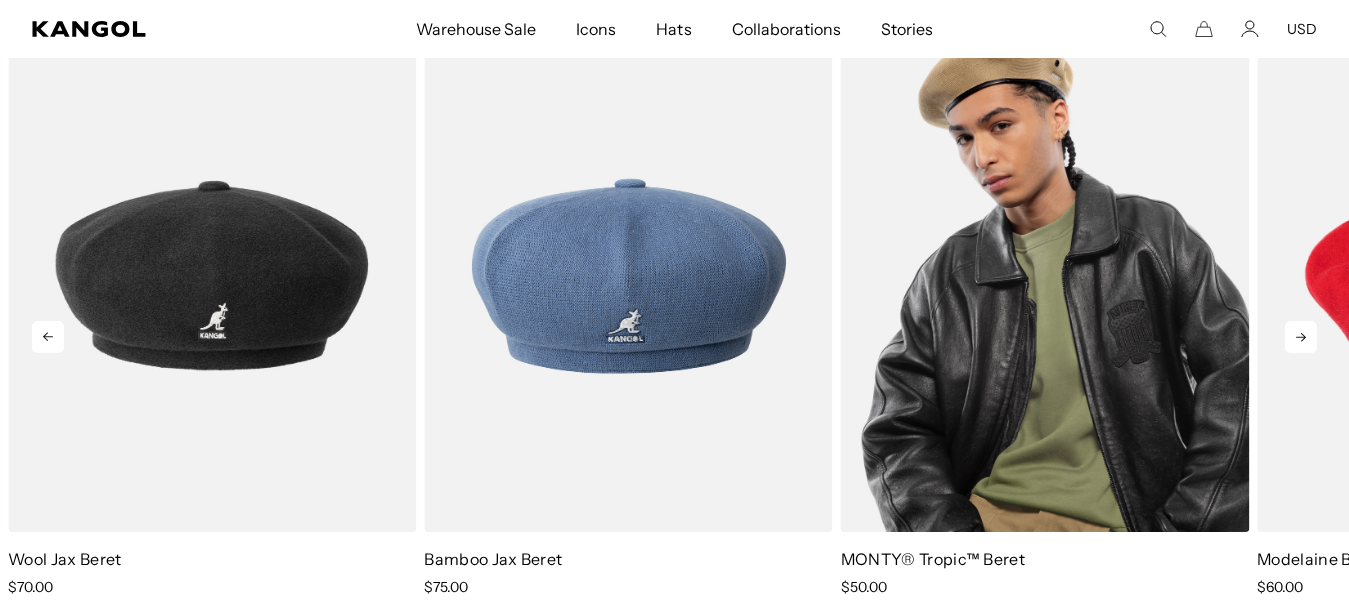 click at bounding box center (1045, 276) 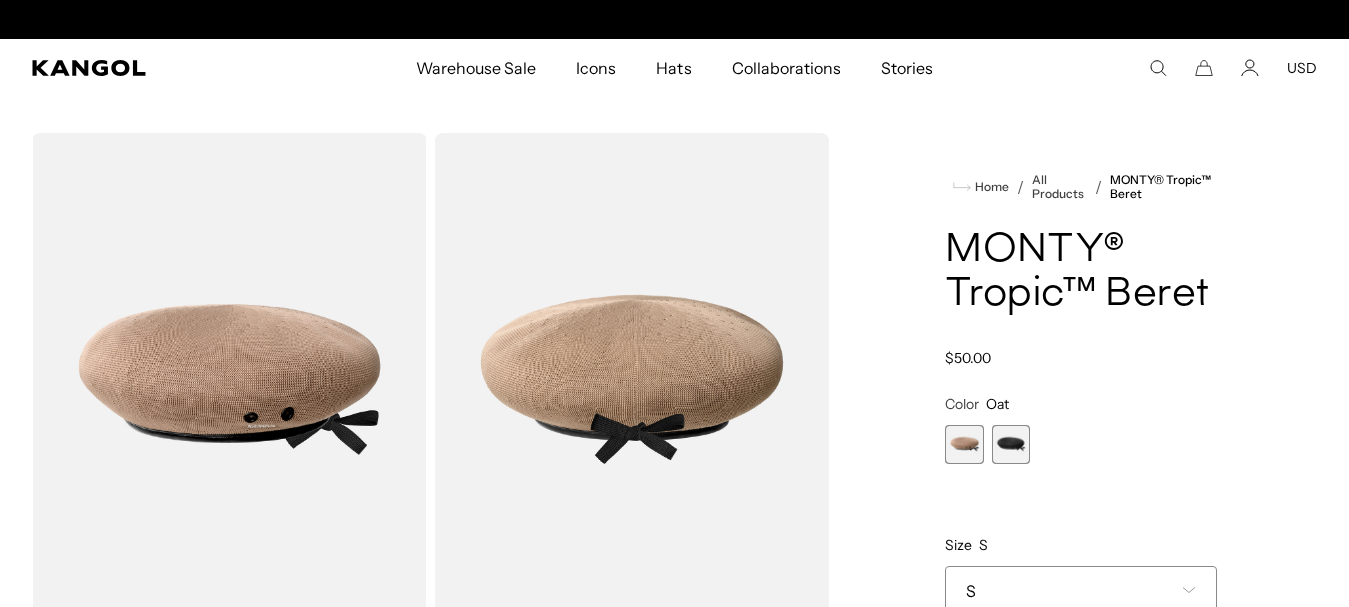 scroll, scrollTop: 20, scrollLeft: 0, axis: vertical 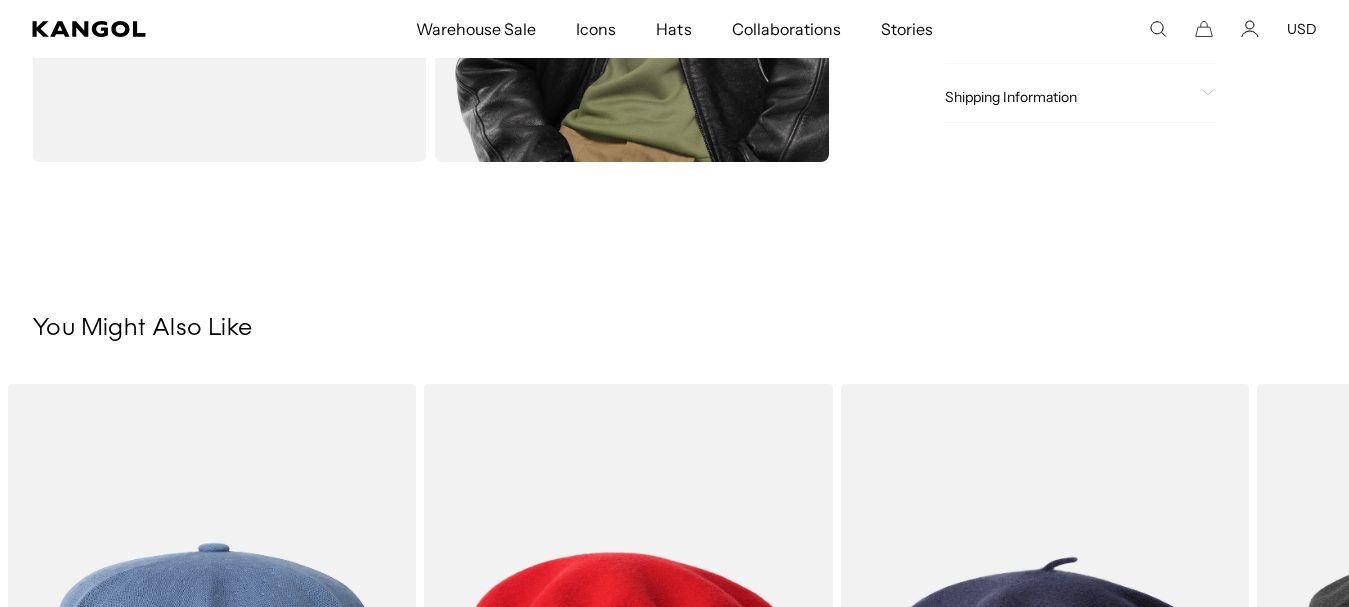 click on "Skip to content
My Bag
( 0 )
Your cart is empty.
Explore new hats
Loading...
Subtotal
$0.00 USD
Taxes, shipping, and discounts are calculated at checkout
Checkout
View My Bag
Size and fit
Close
Size
cm
Inches
S
6 ¾ - 6 ⅞
54-55
21" - 21 ½"
M
7 - 7 ⅛
56-57
22" - 22 ½"
L
7 ¼ - 7 ⅜
58-59
22 ¾" - 23"
XL
7 ½ - 7 ⅝
60-61" at bounding box center [674, 900] 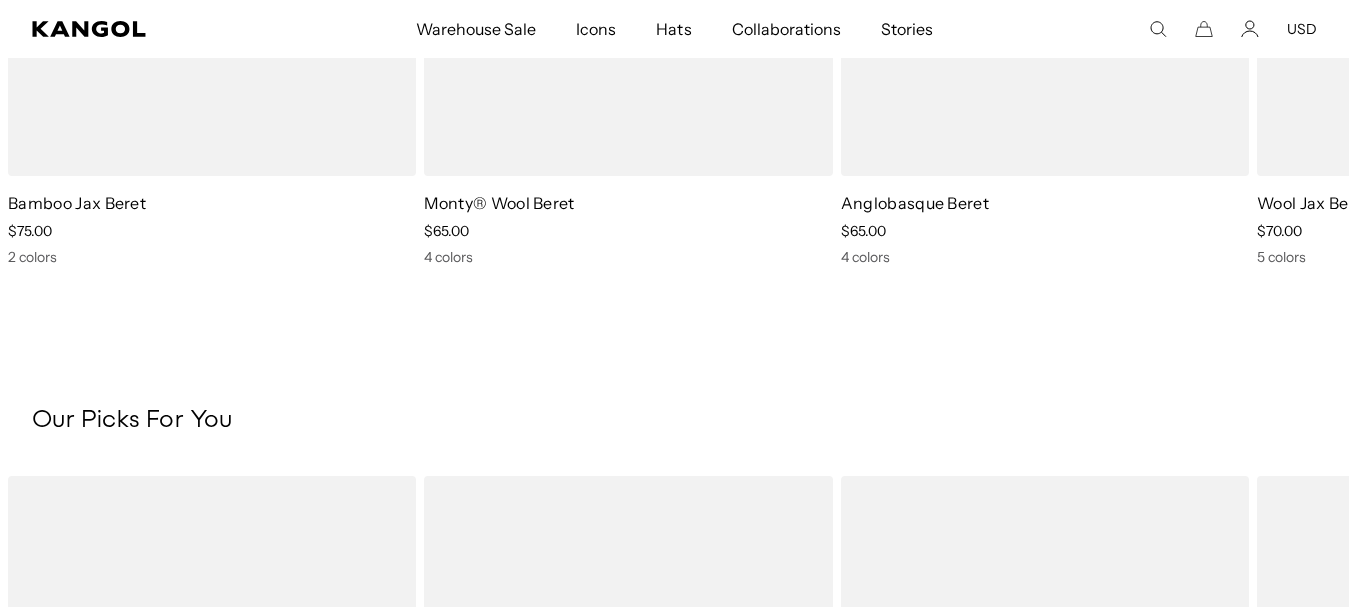 scroll, scrollTop: 1771, scrollLeft: 0, axis: vertical 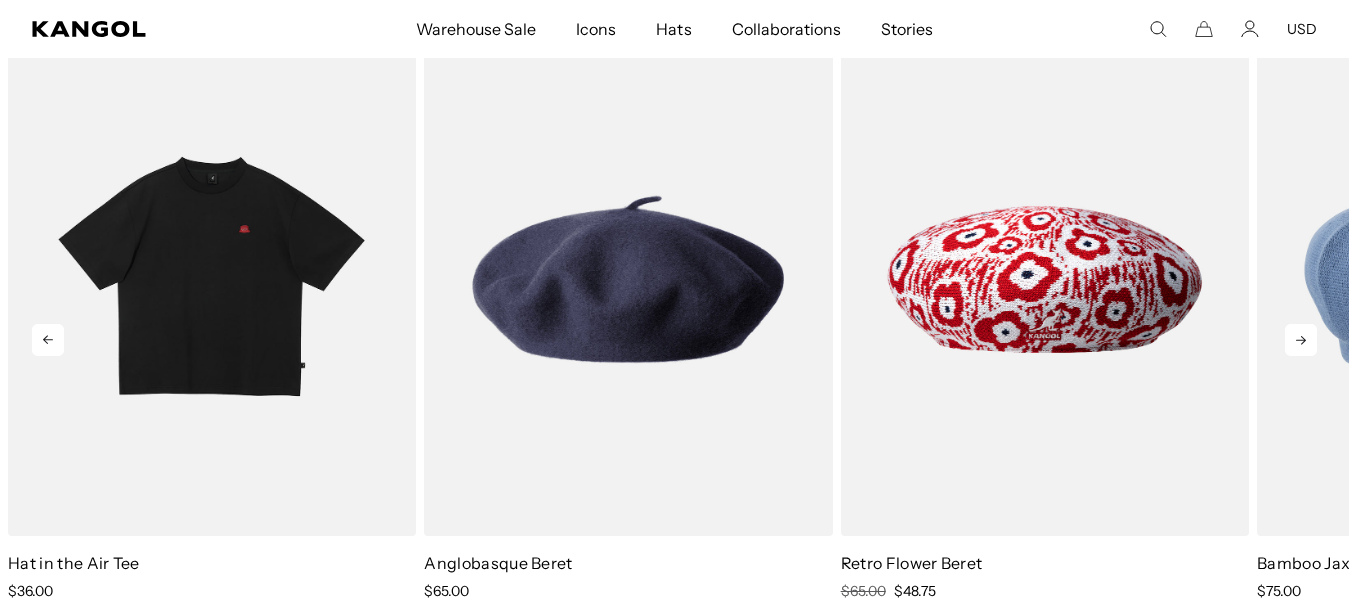 click 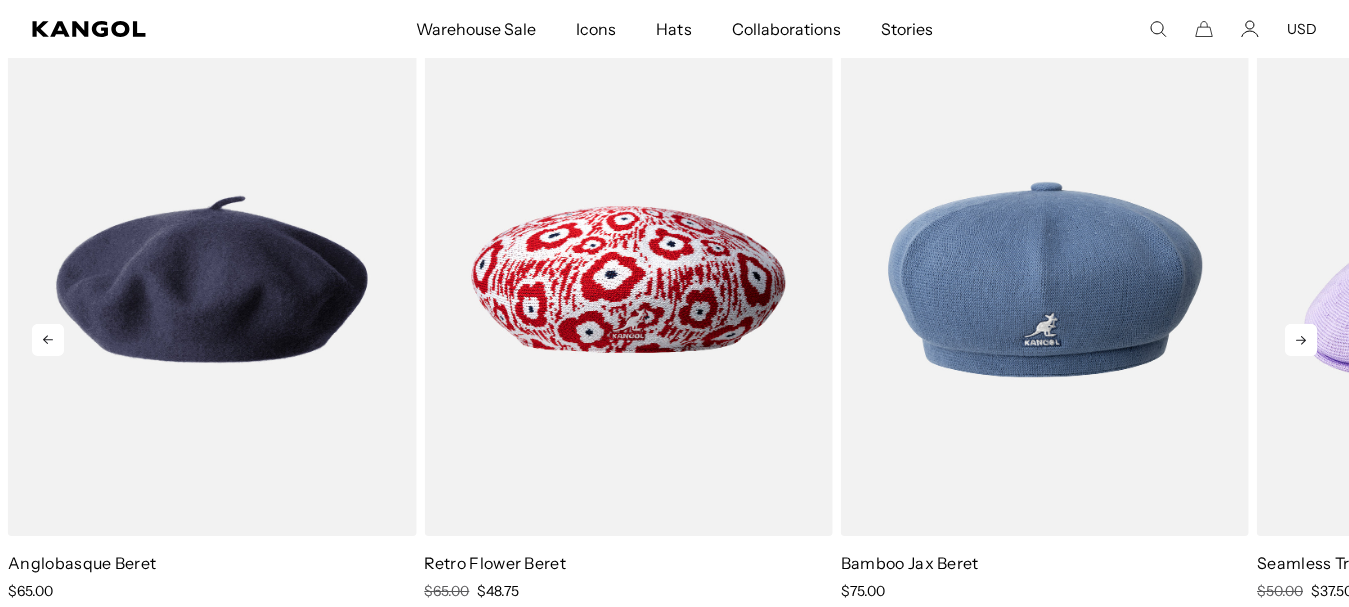 click 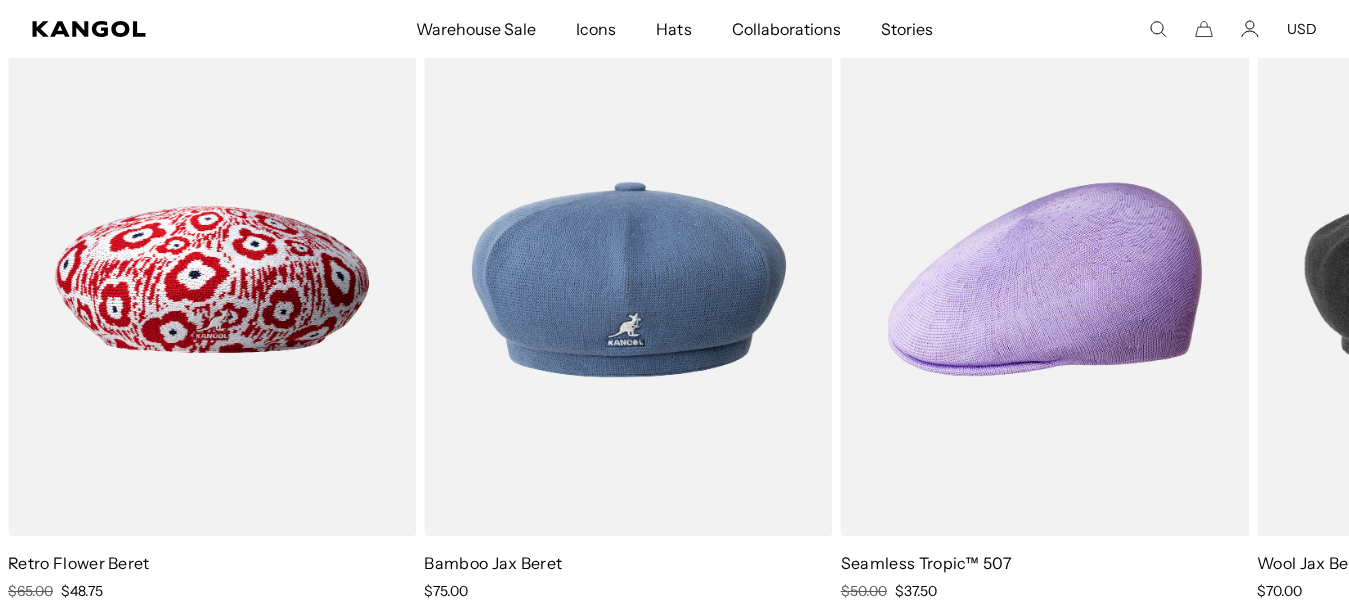scroll, scrollTop: 0, scrollLeft: 0, axis: both 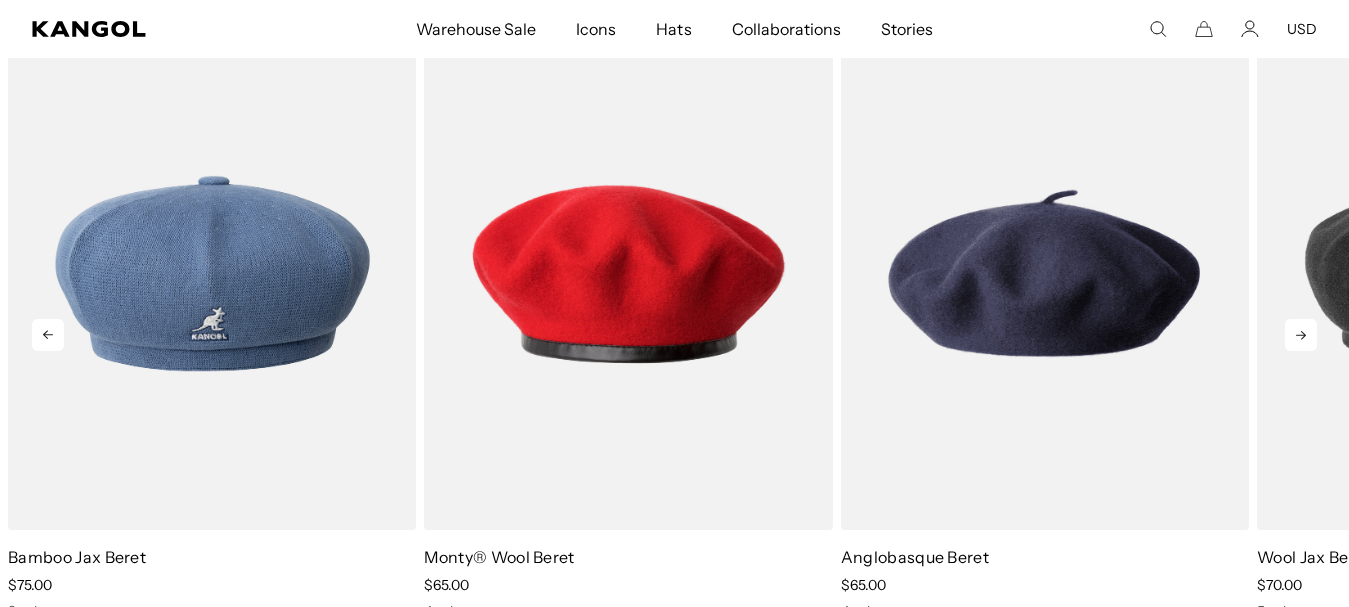 click 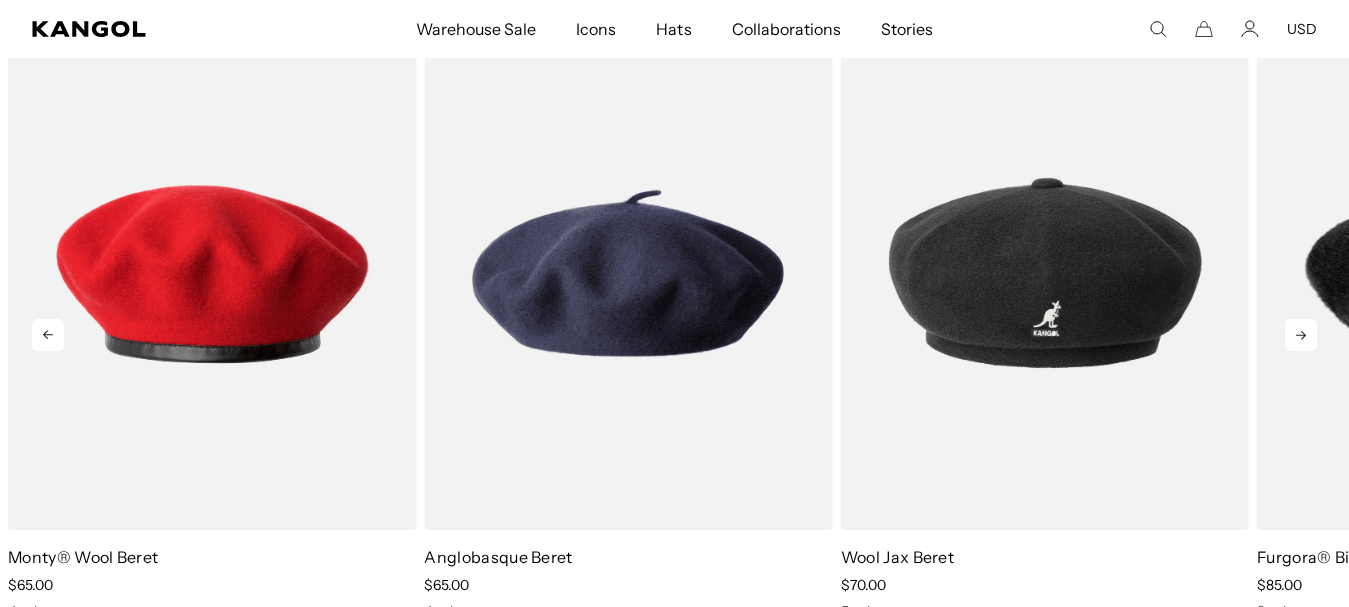 scroll, scrollTop: 0, scrollLeft: 412, axis: horizontal 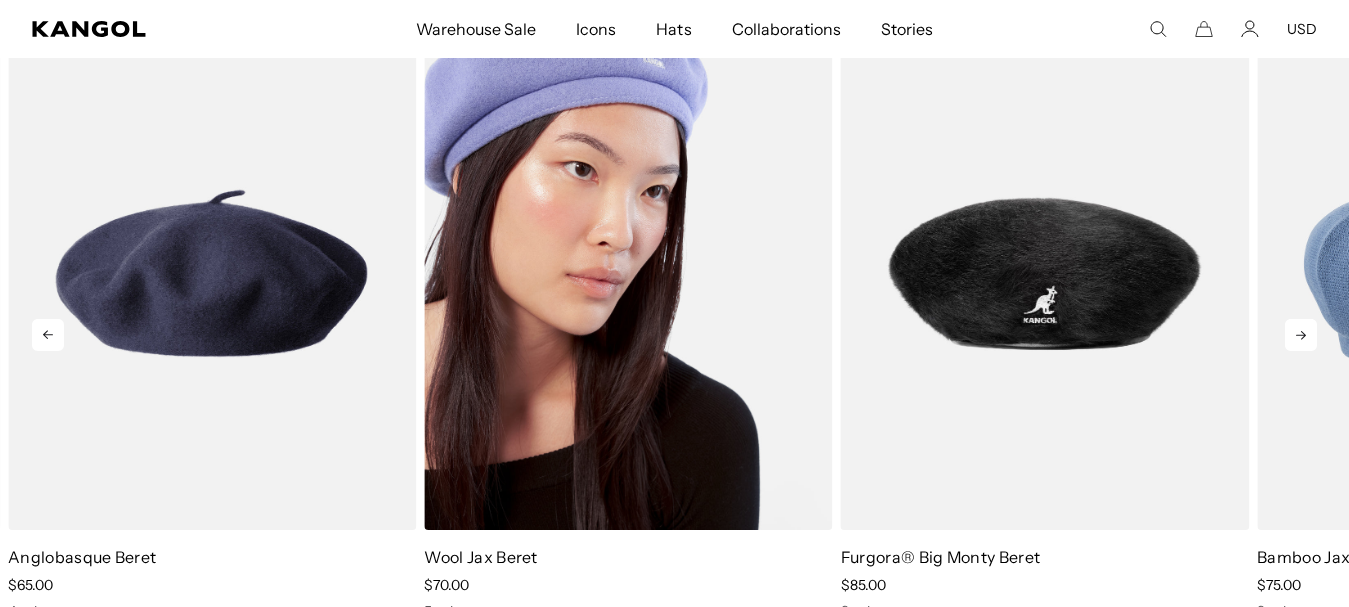 click at bounding box center (628, 273) 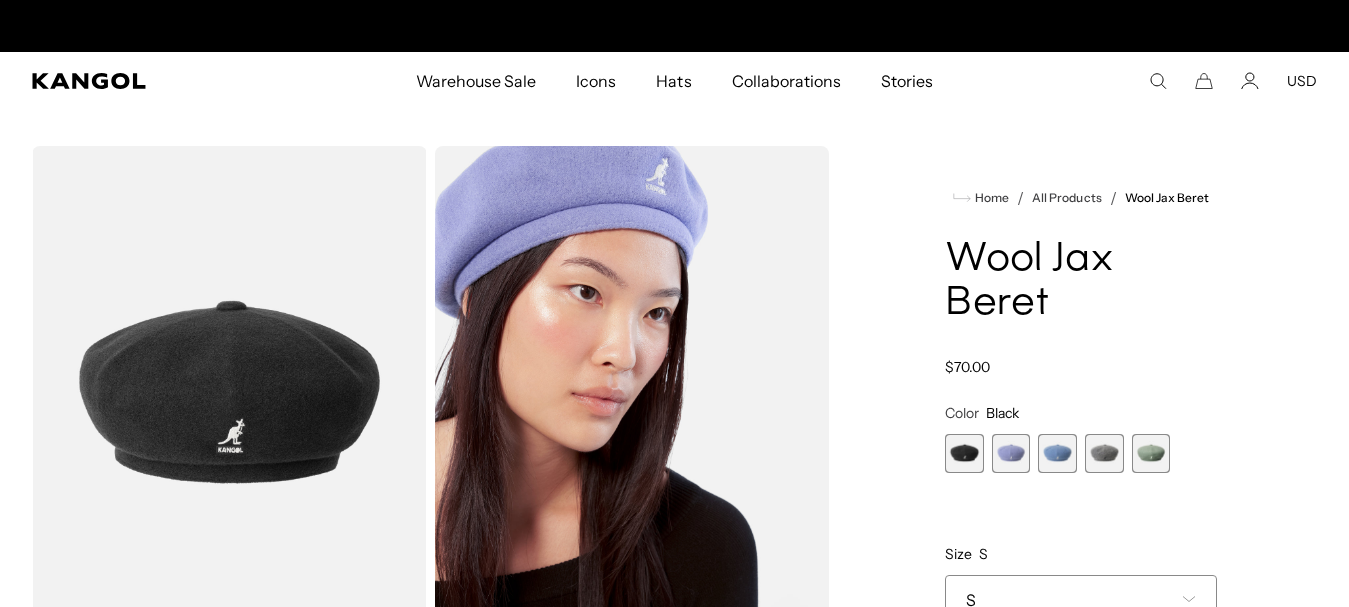 scroll, scrollTop: 0, scrollLeft: 0, axis: both 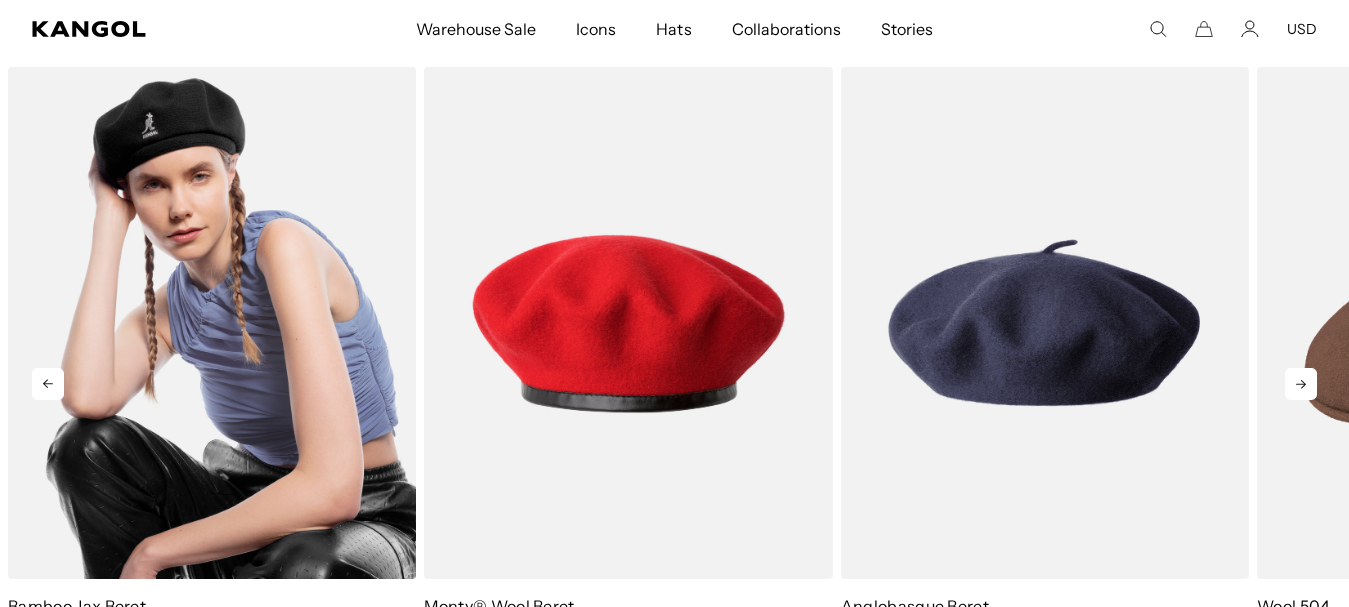 click at bounding box center (212, 323) 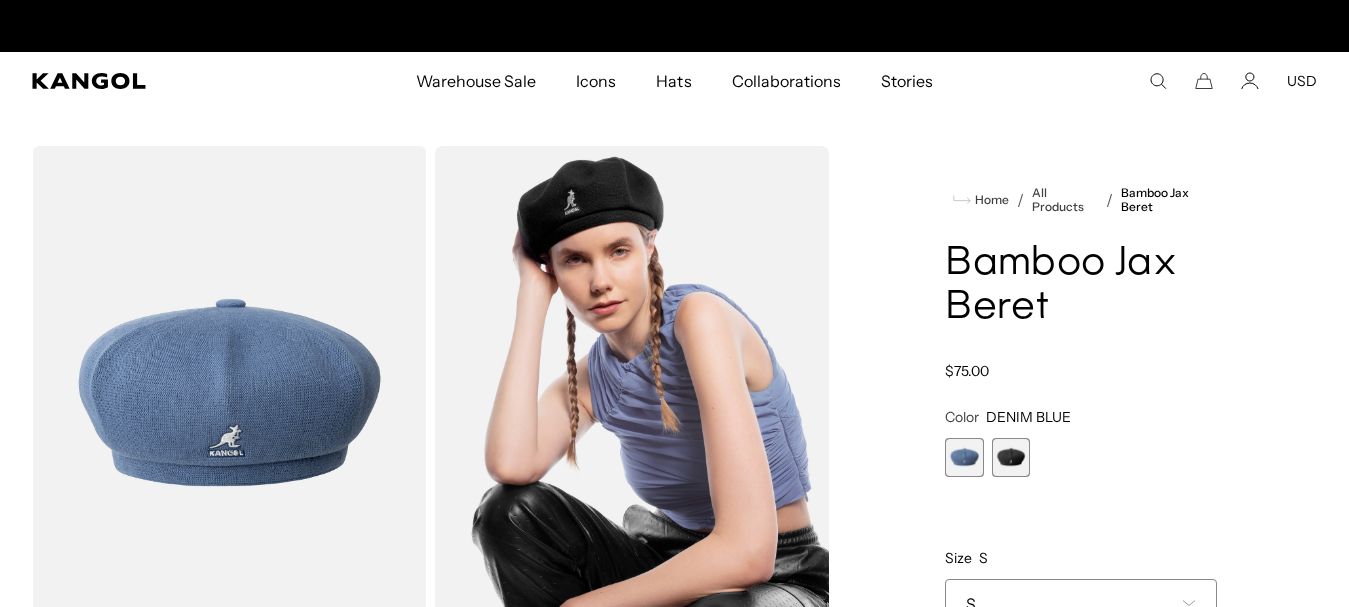 scroll, scrollTop: 0, scrollLeft: 0, axis: both 